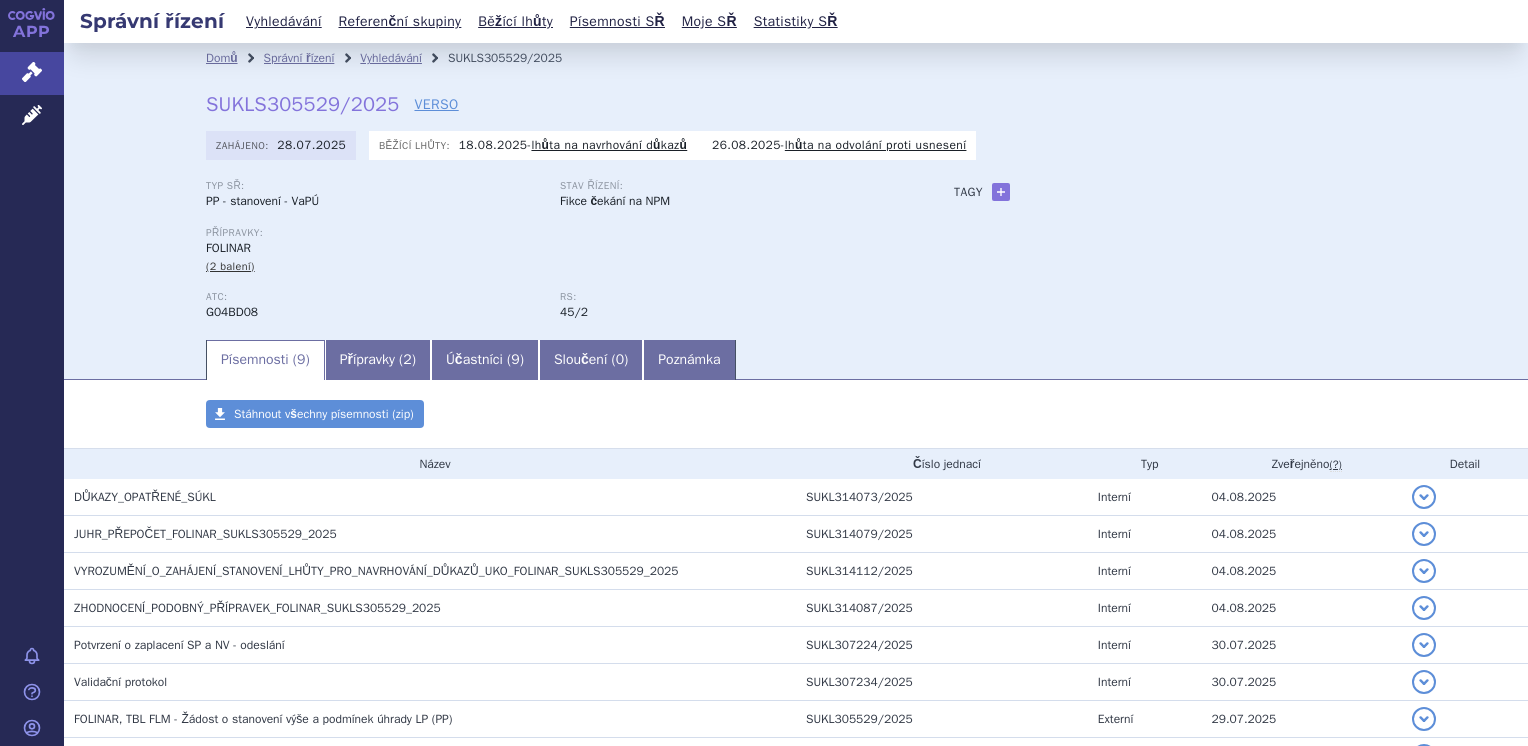 scroll, scrollTop: 0, scrollLeft: 0, axis: both 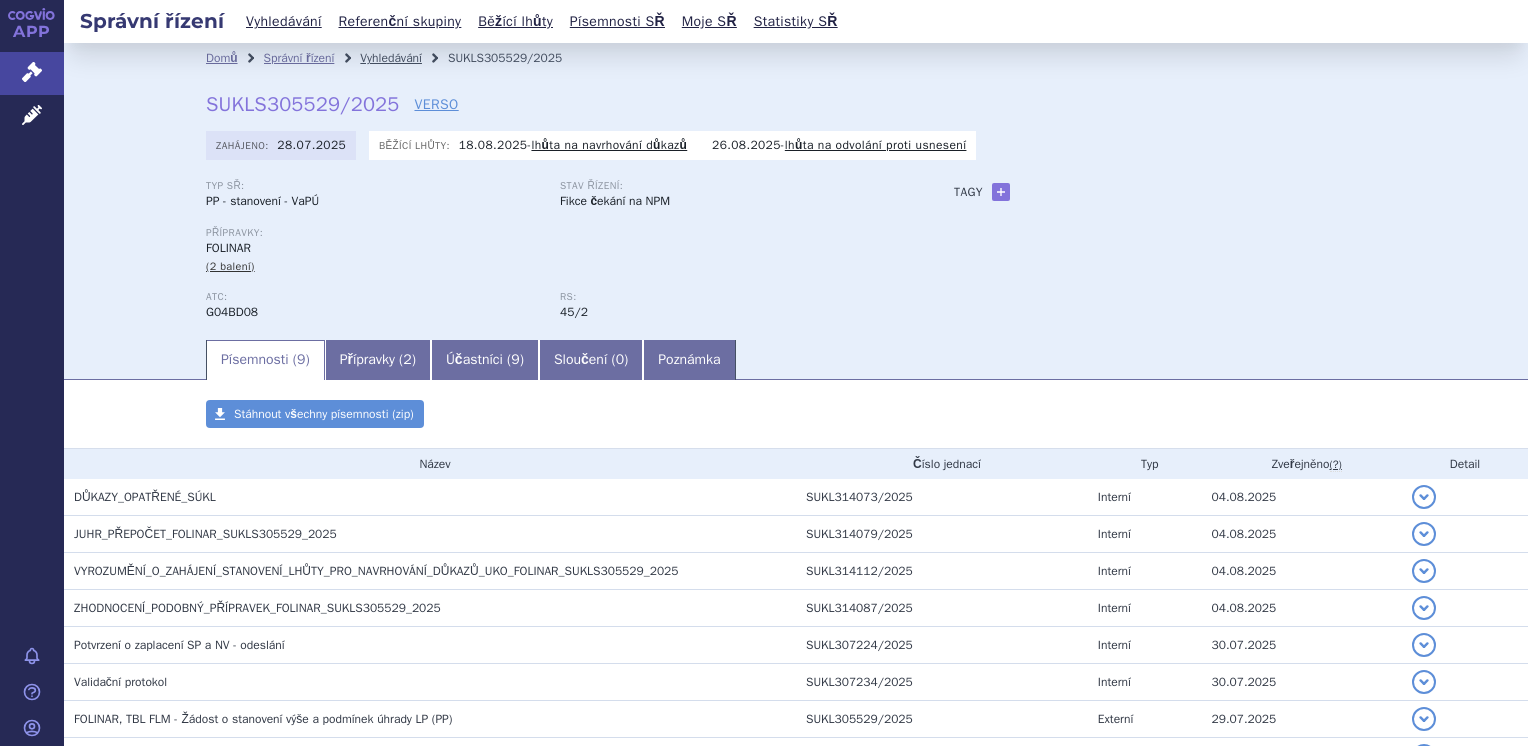 drag, startPoint x: 0, startPoint y: 0, endPoint x: 420, endPoint y: 59, distance: 424.1238 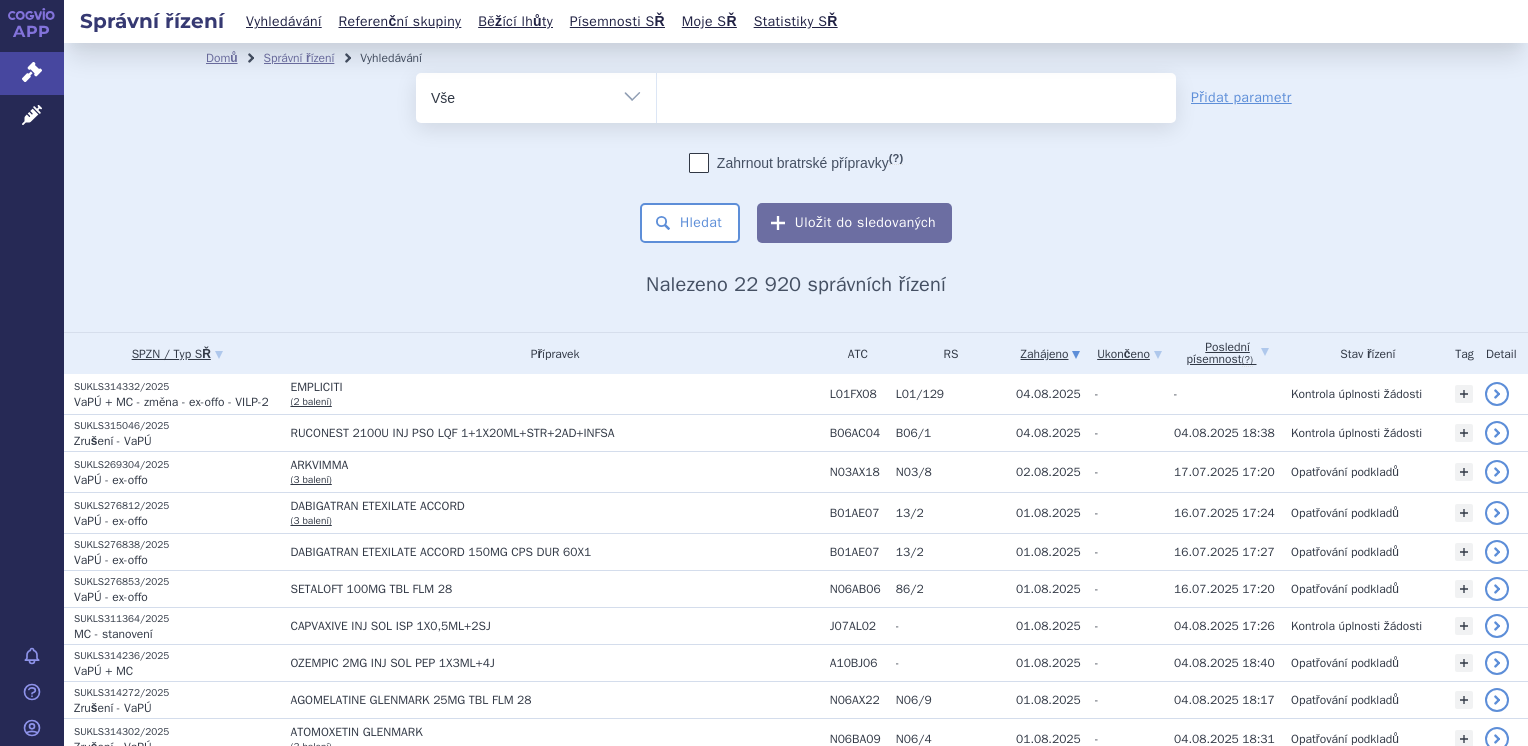 scroll, scrollTop: 0, scrollLeft: 0, axis: both 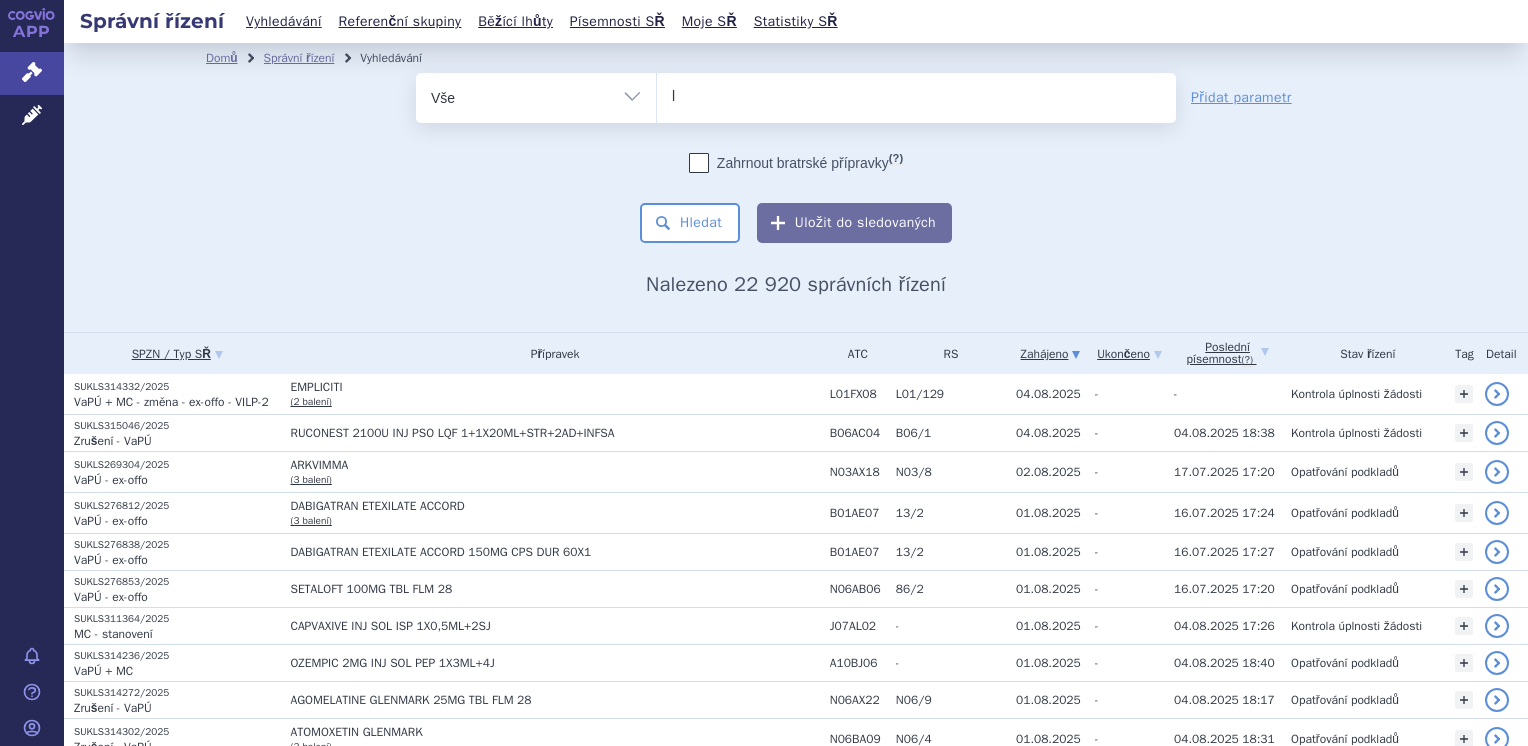 type on "ly" 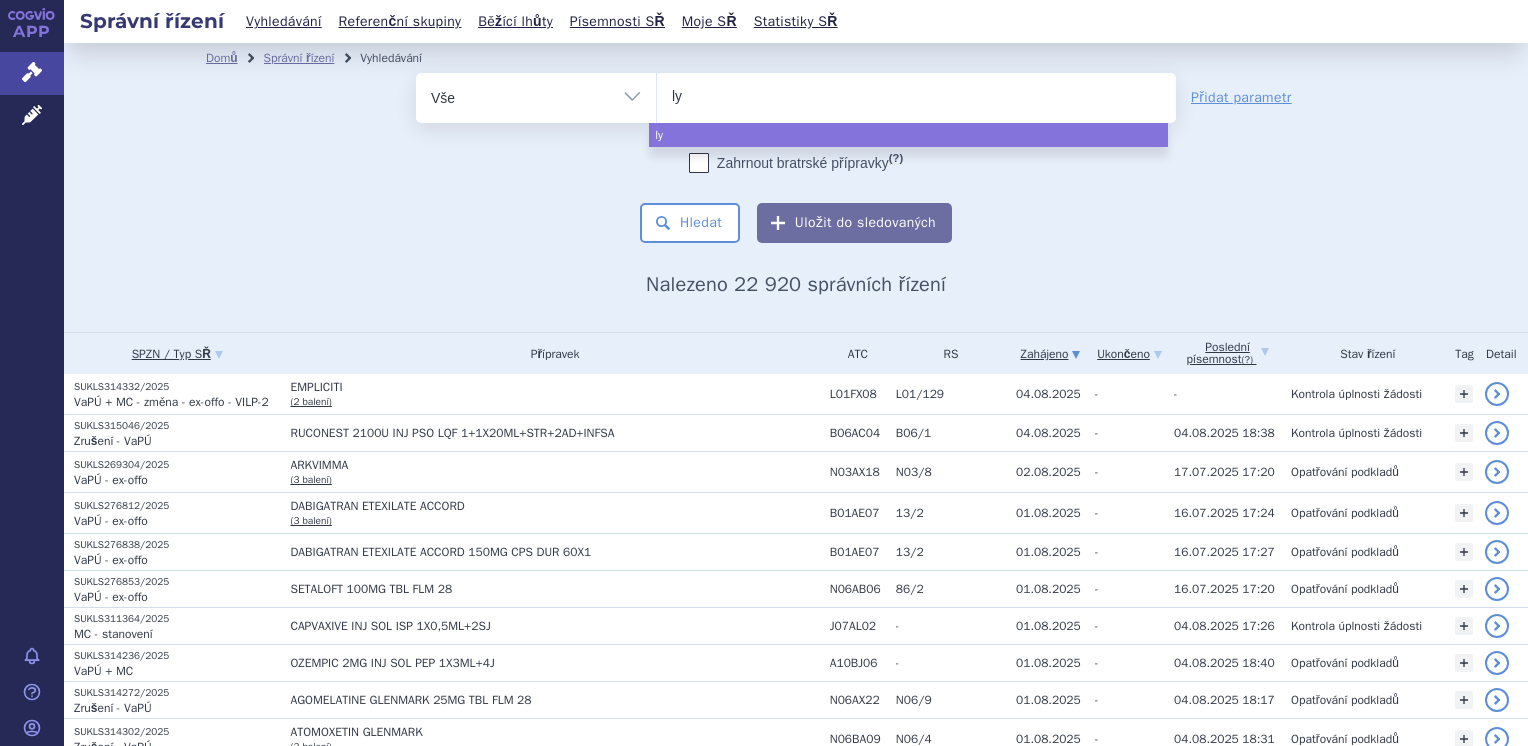 type on "lyn" 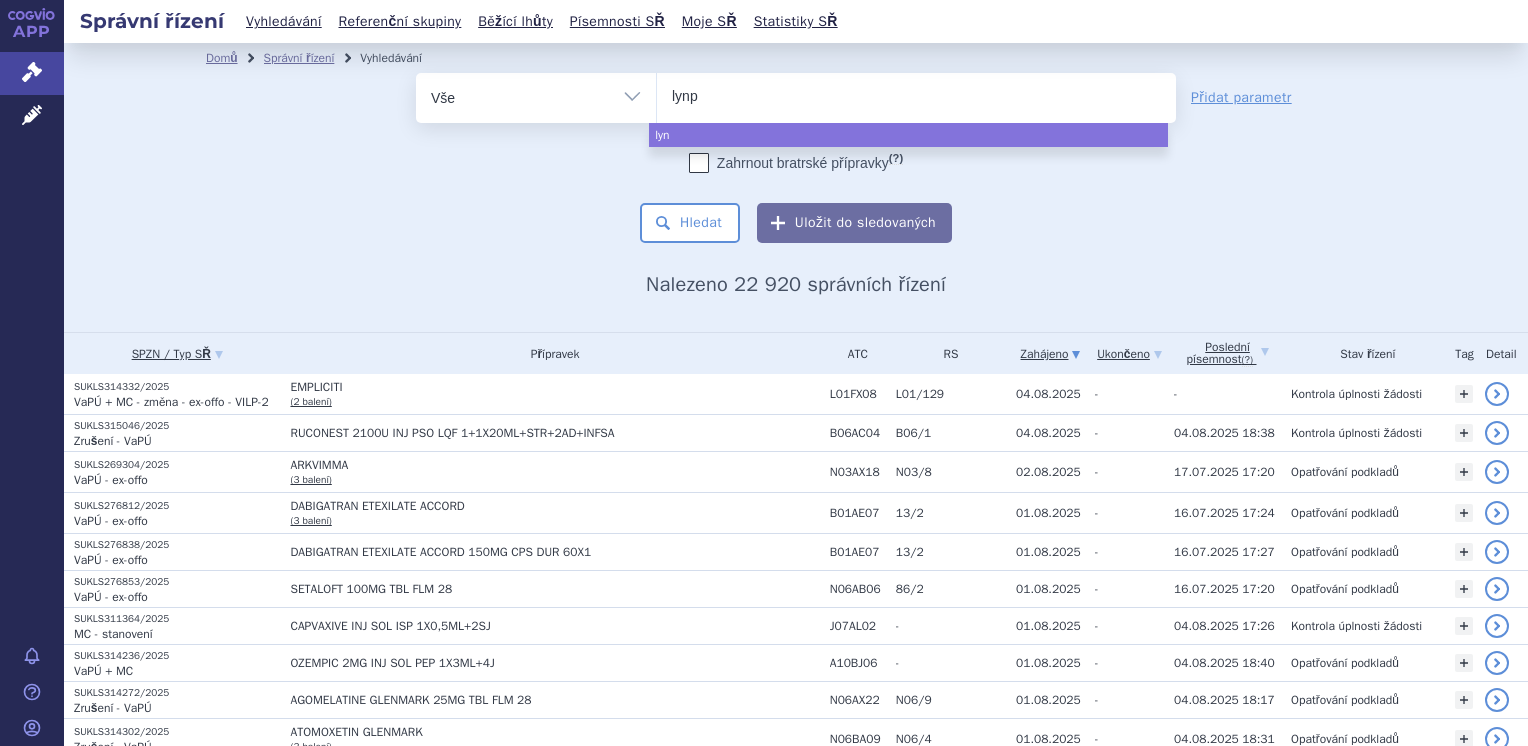 type on "lynpa" 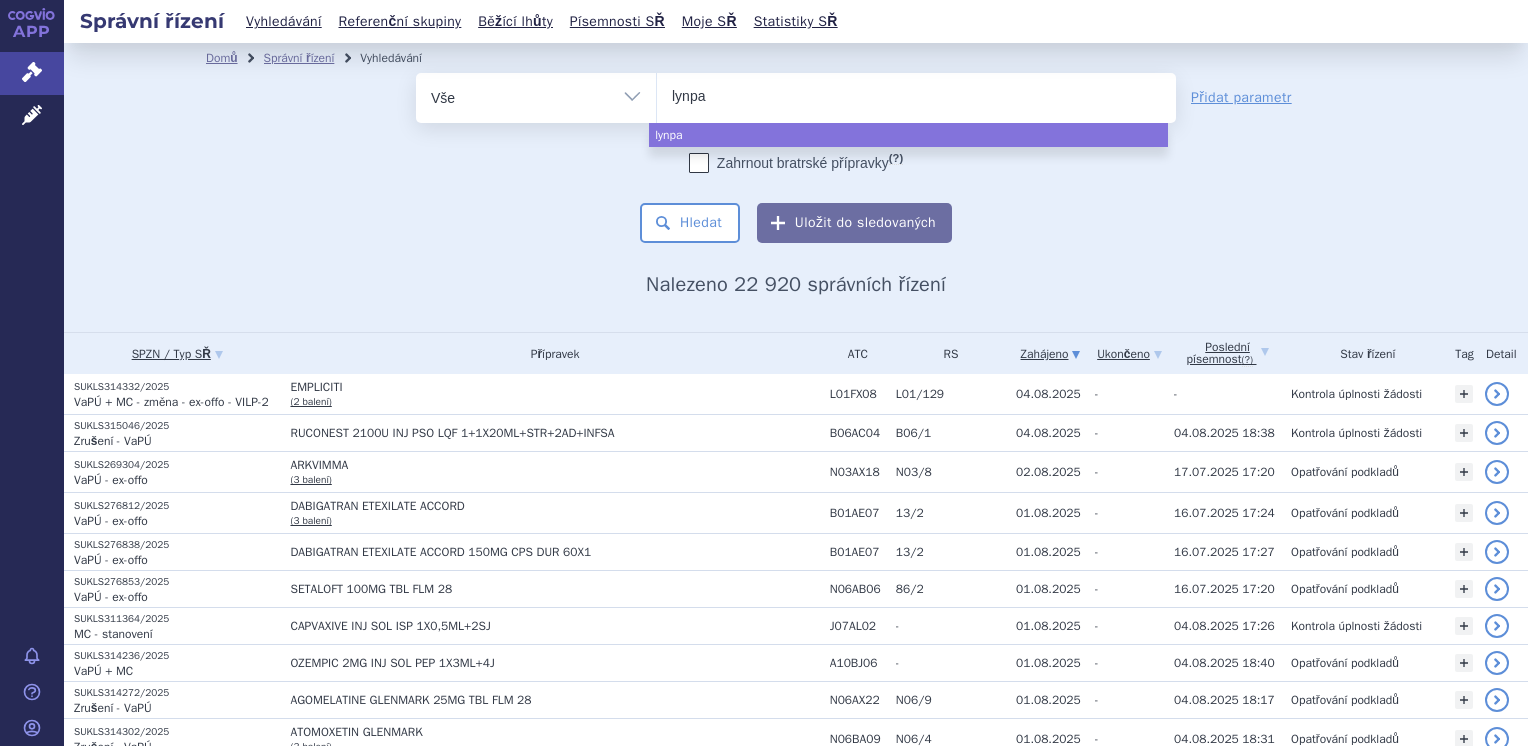 type on "lynpar" 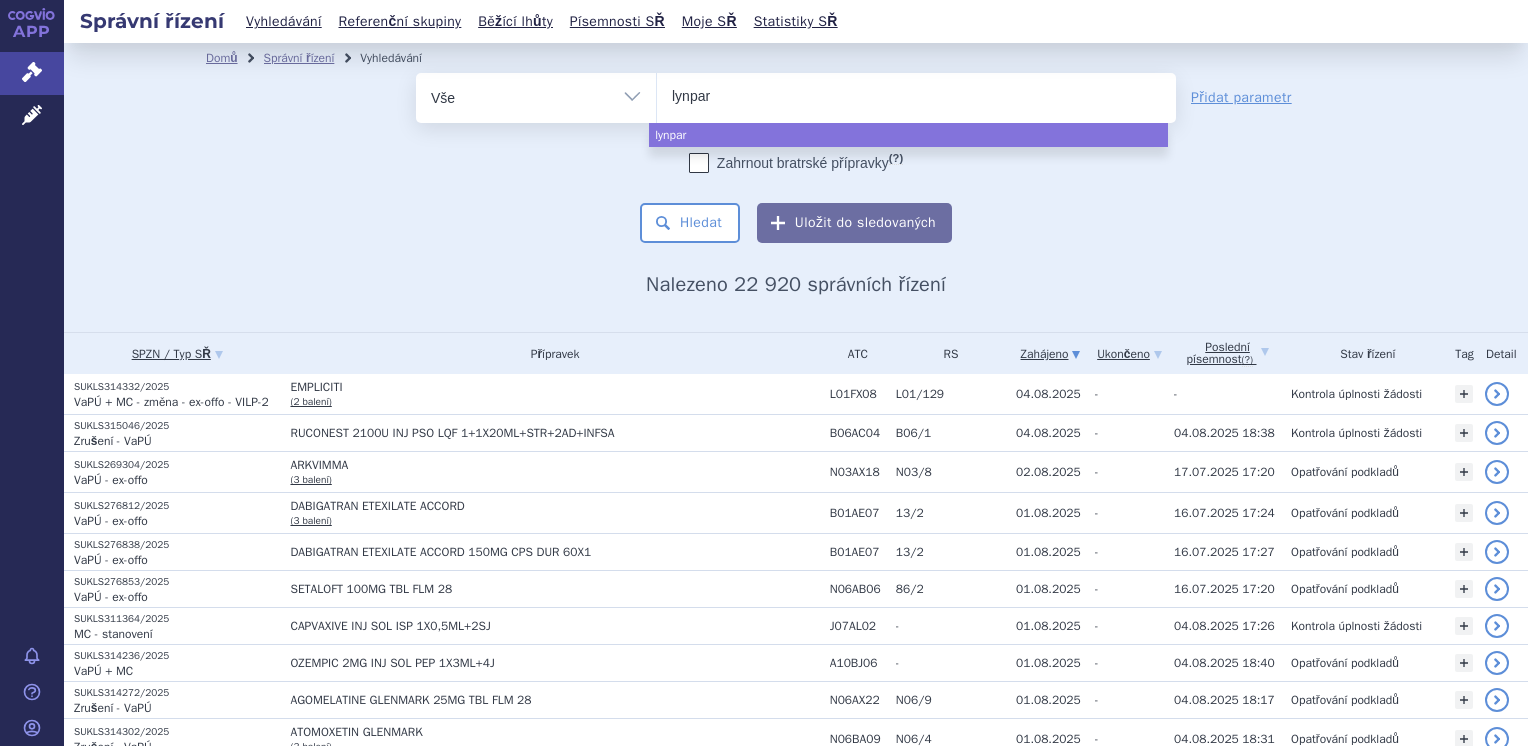 type on "lynparz" 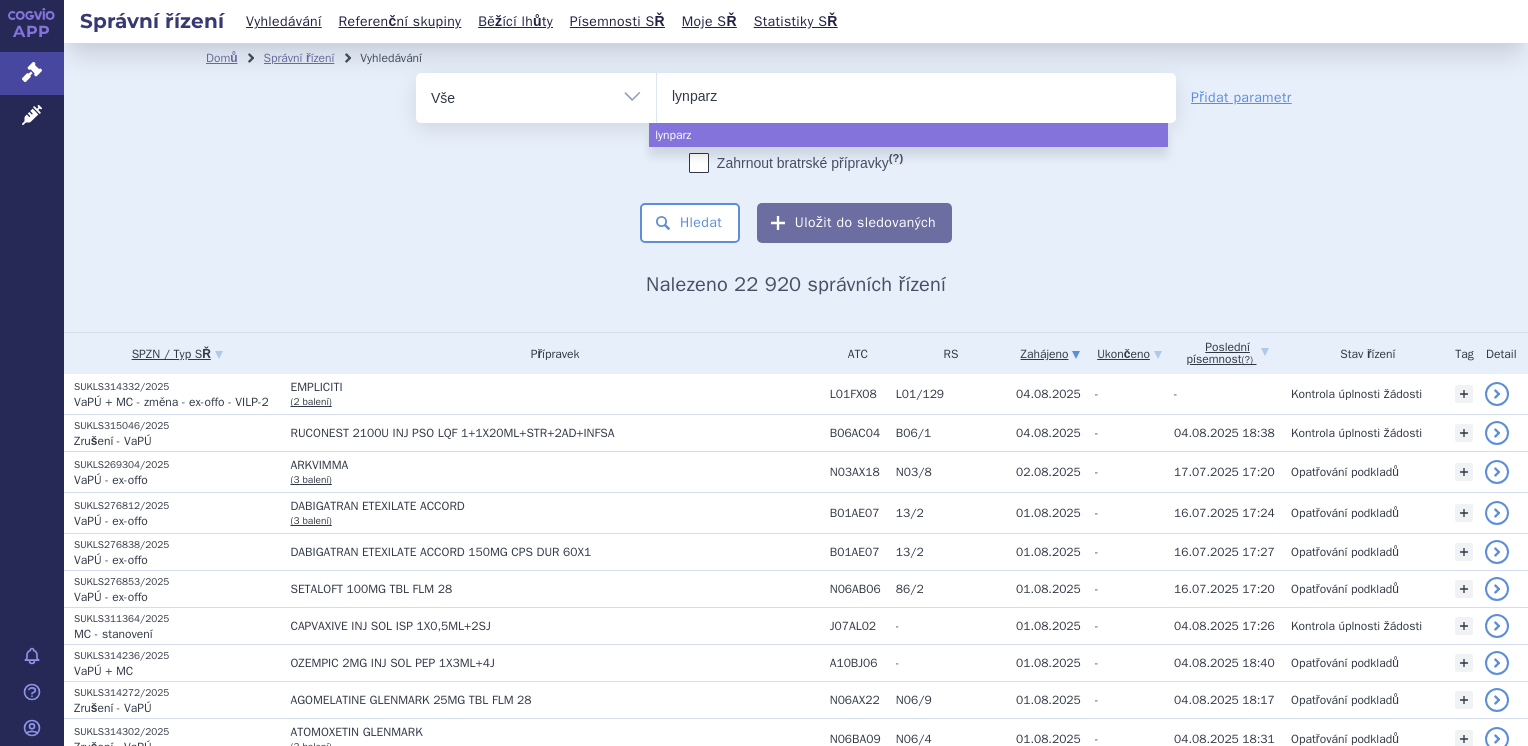 type on "lynparza" 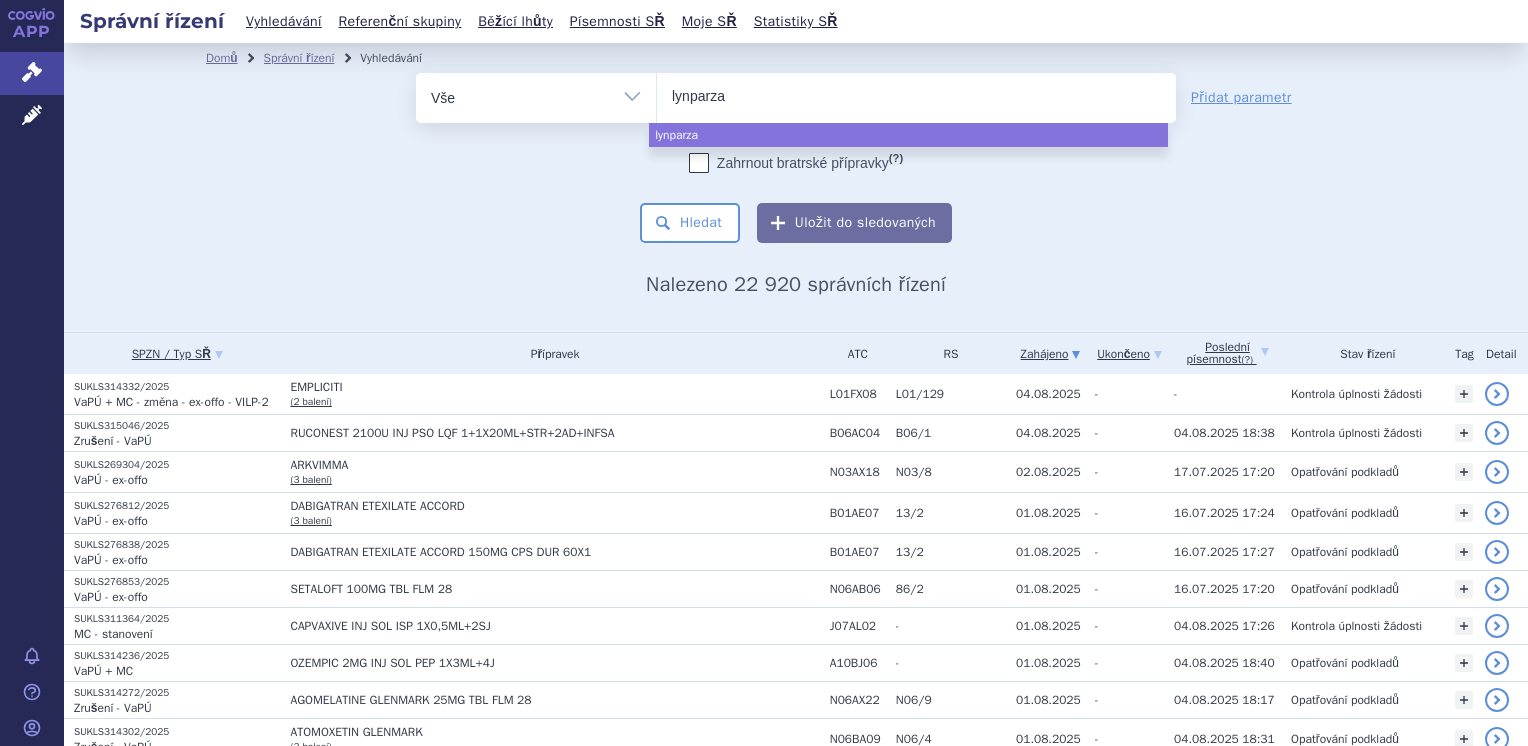 select on "lynparza" 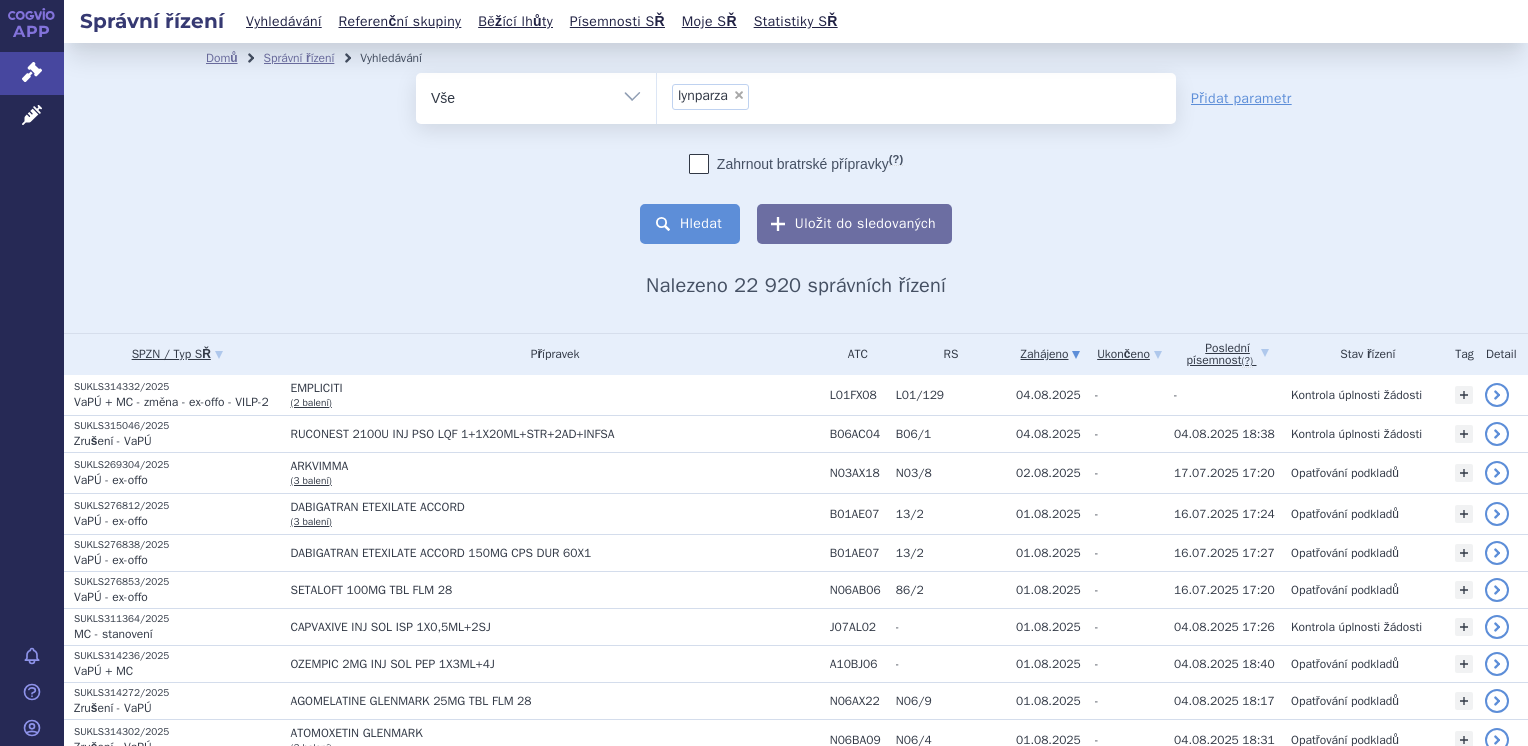 click on "Hledat" at bounding box center (690, 224) 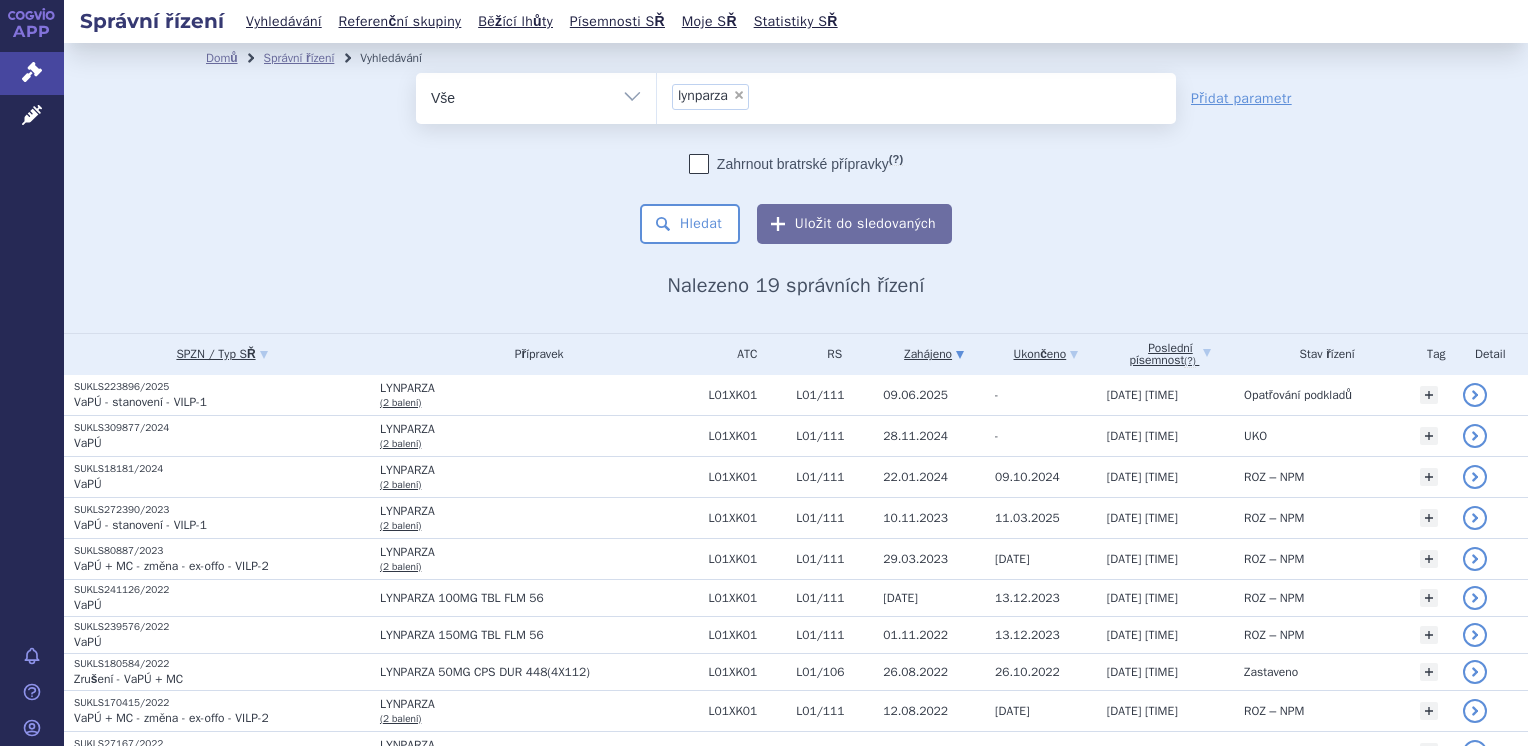 scroll, scrollTop: 0, scrollLeft: 0, axis: both 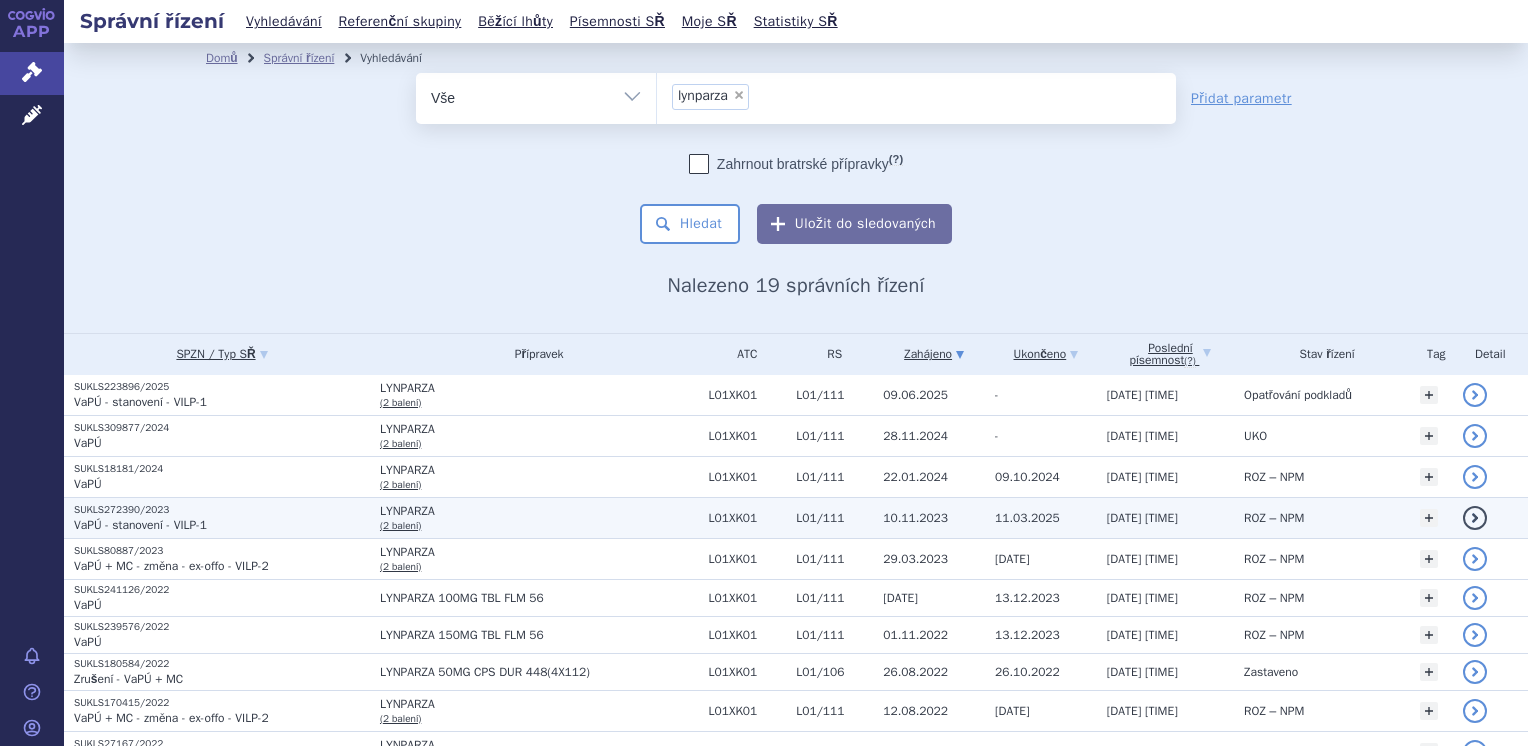 click on "VaPÚ - stanovení - VILP-1" at bounding box center [140, 525] 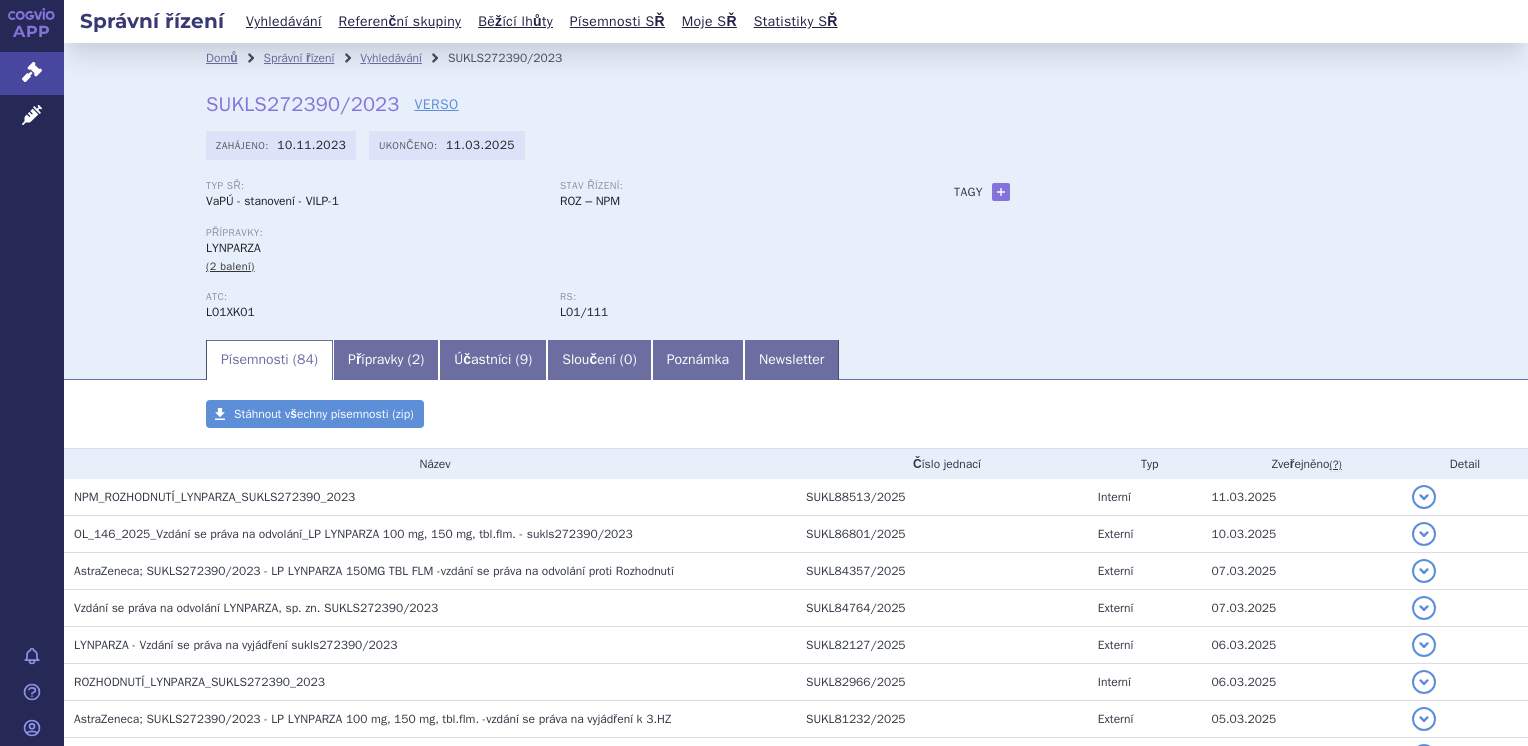 scroll, scrollTop: 0, scrollLeft: 0, axis: both 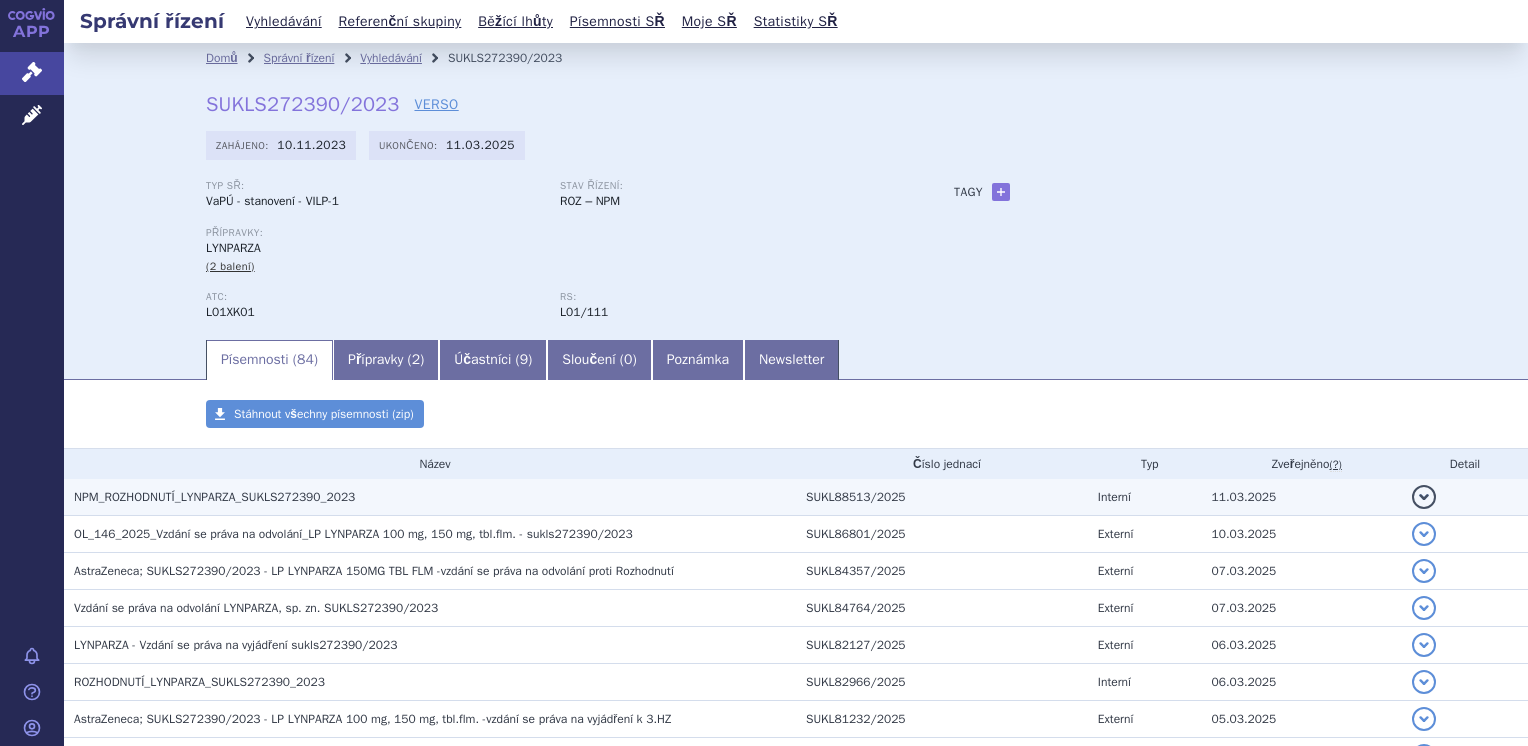 click on "NPM_ROZHODNUTÍ_LYNPARZA_SUKLS272390_2023" at bounding box center (214, 497) 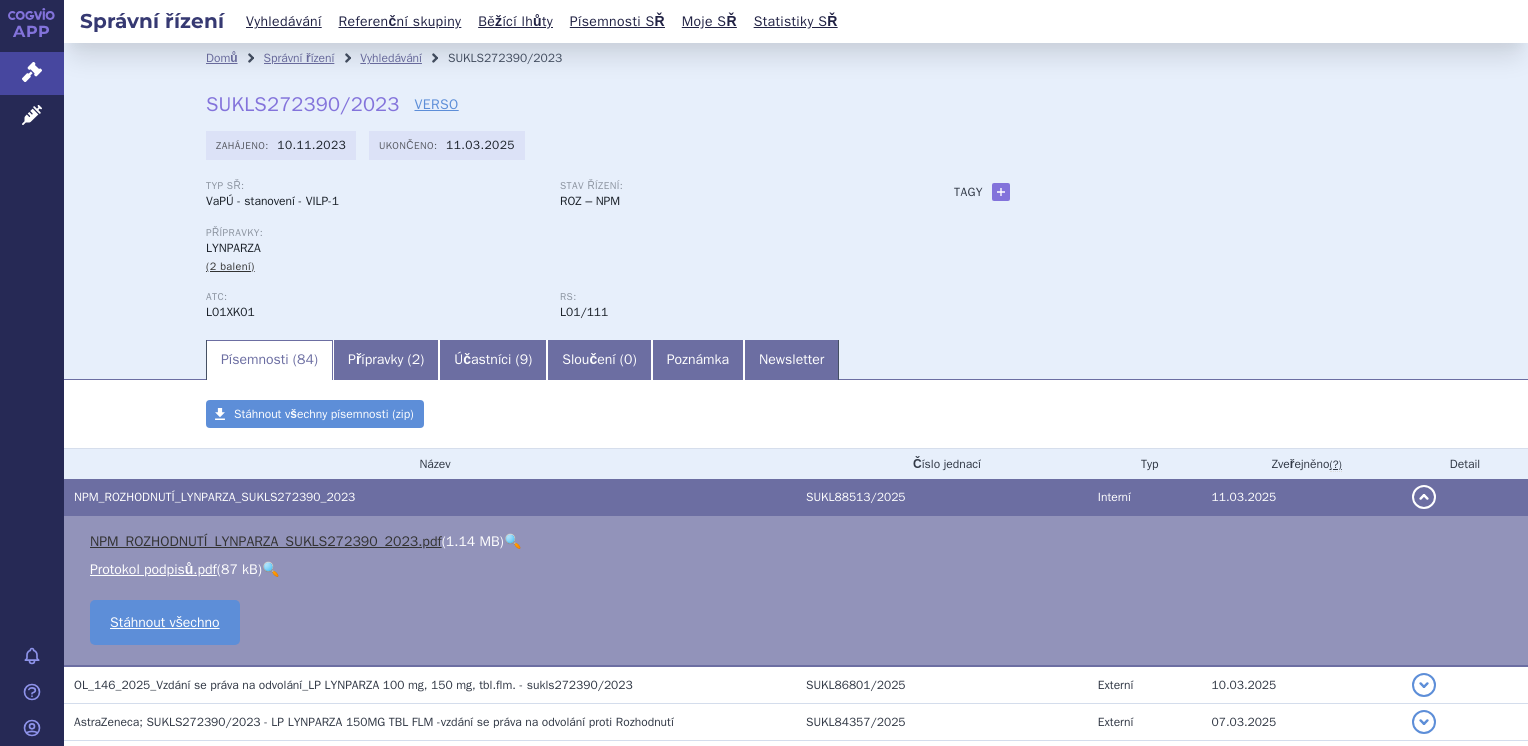 click on "NPM_ROZHODNUTÍ_LYNPARZA_SUKLS272390_2023.pdf" at bounding box center [266, 541] 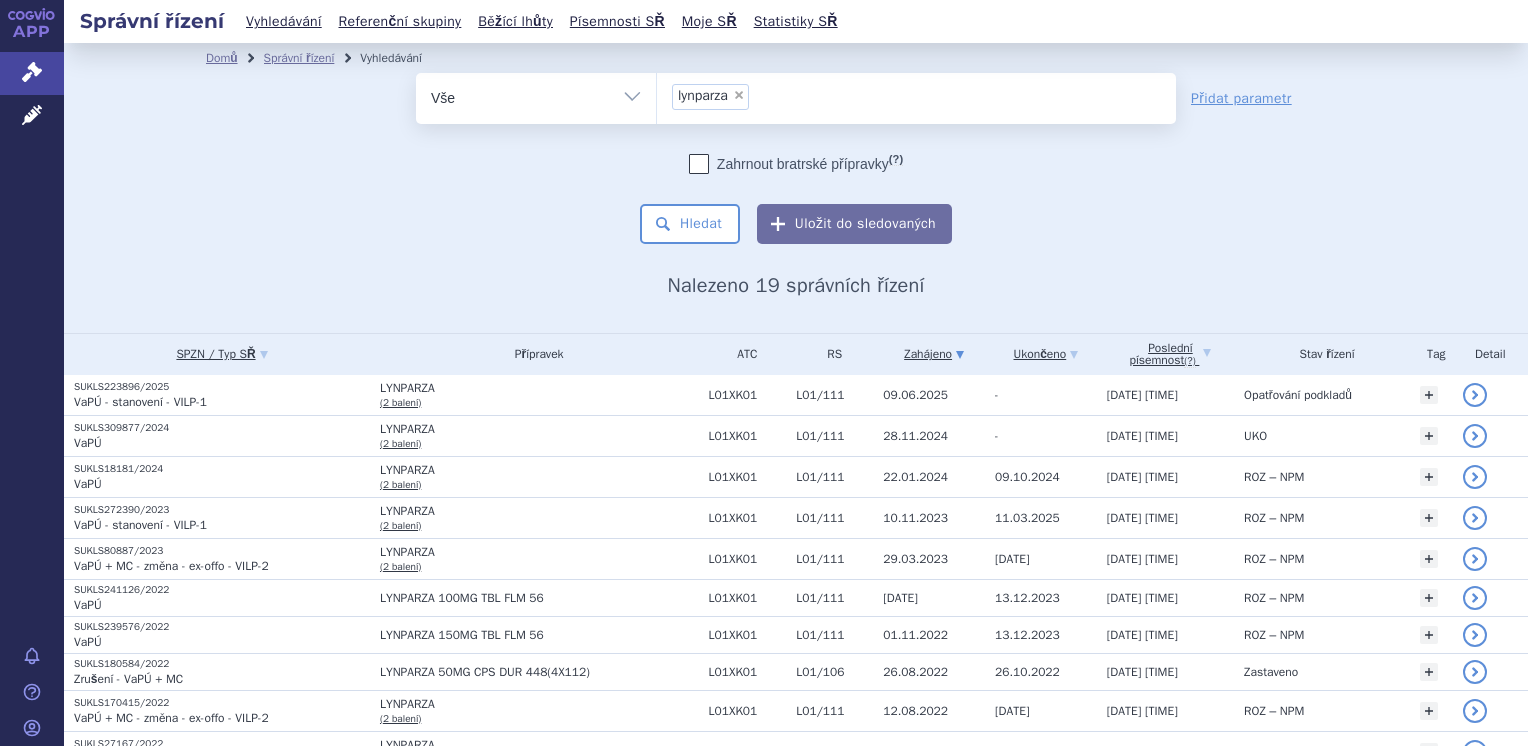 scroll, scrollTop: 0, scrollLeft: 0, axis: both 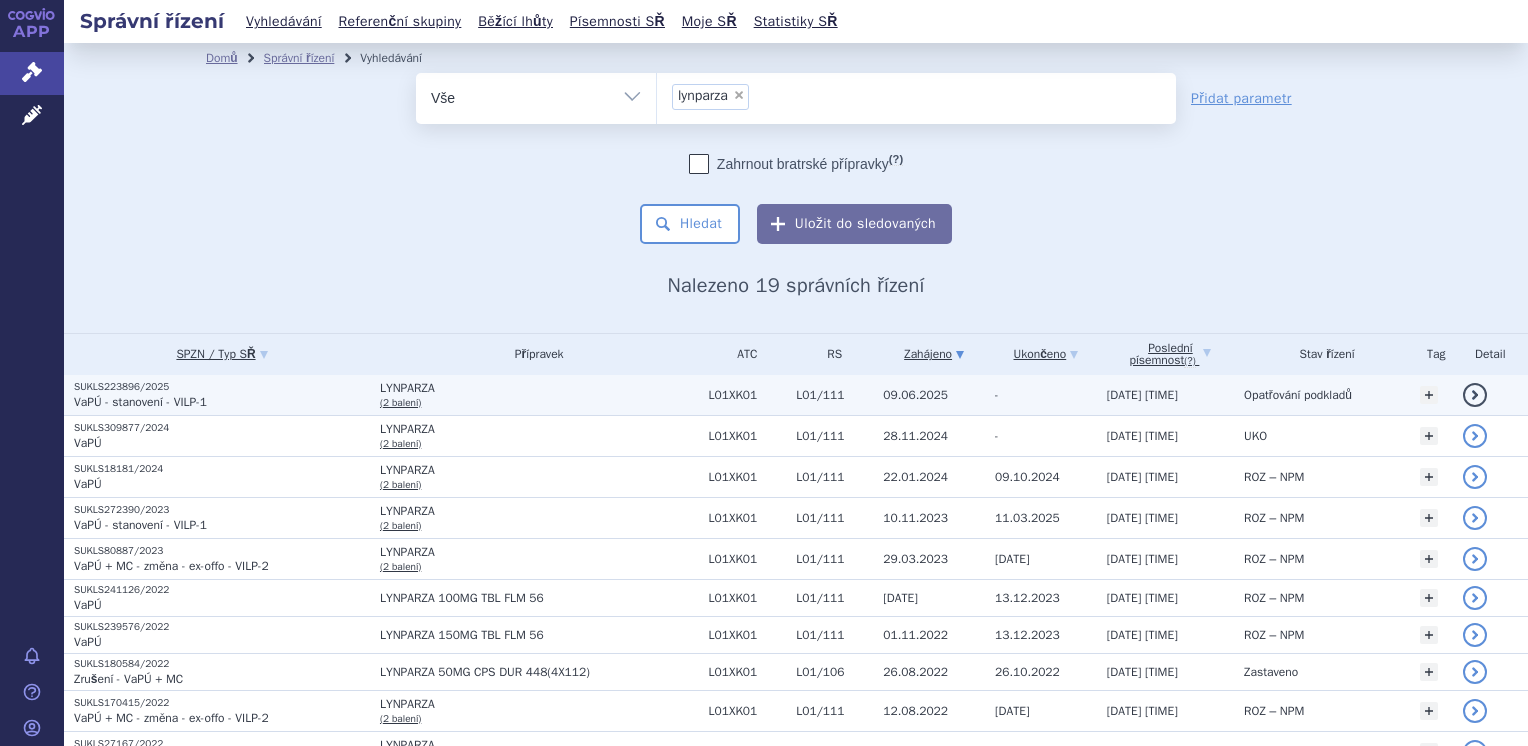 click on "VaPÚ - stanovení - VILP-1" at bounding box center [140, 402] 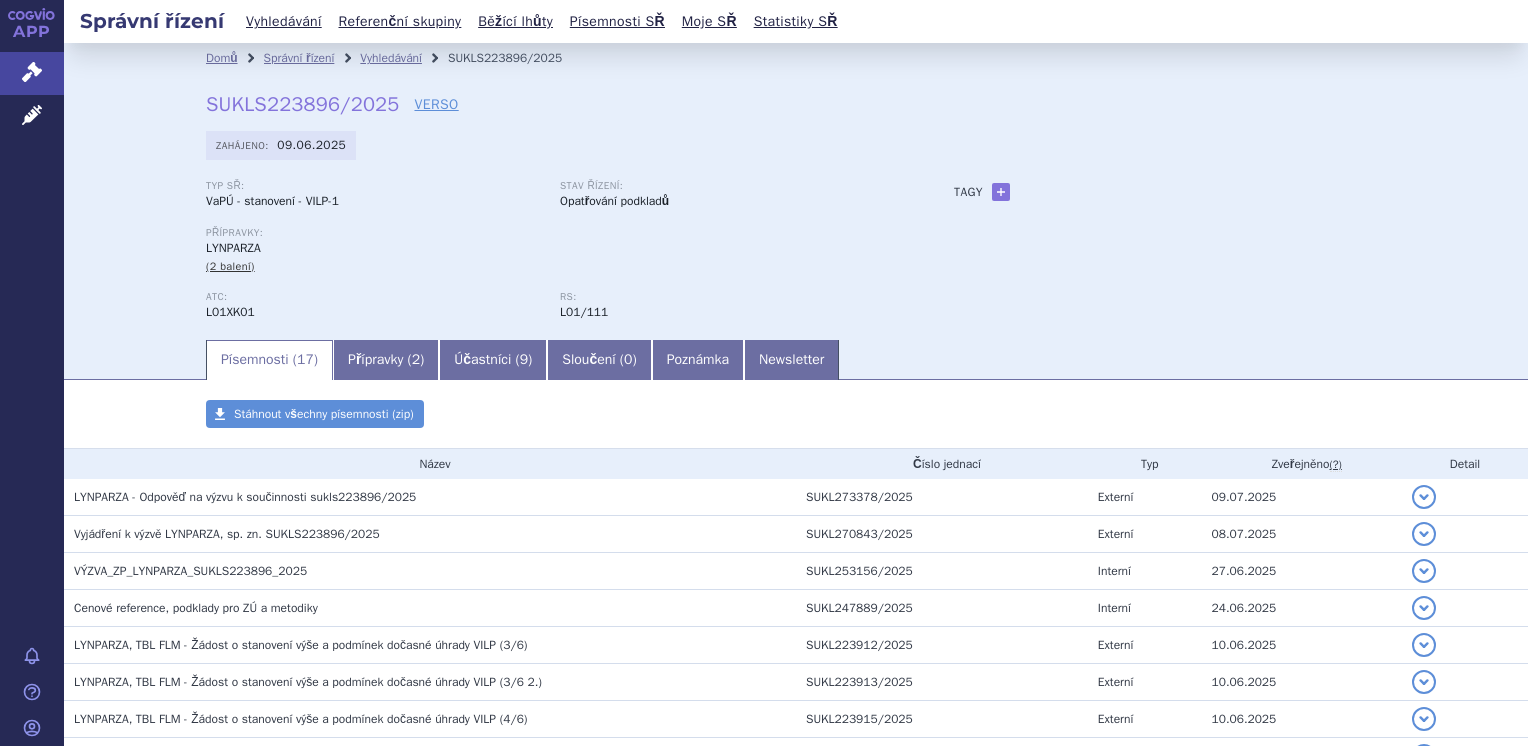 scroll, scrollTop: 0, scrollLeft: 0, axis: both 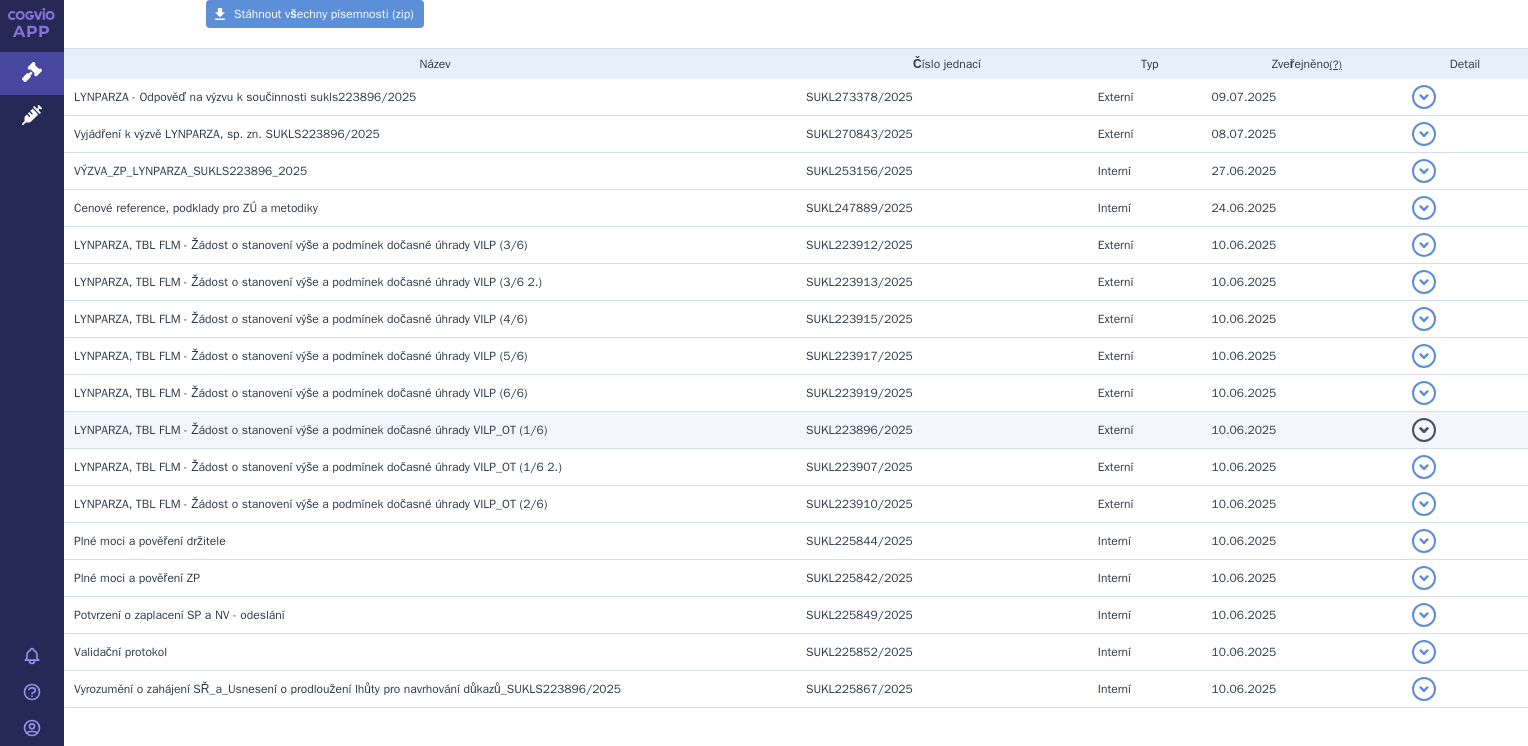 click on "LYNPARZA, TBL FLM - Žádost o stanovení výše a podmínek dočasné úhrady VILP_OT (1/6)" at bounding box center (310, 430) 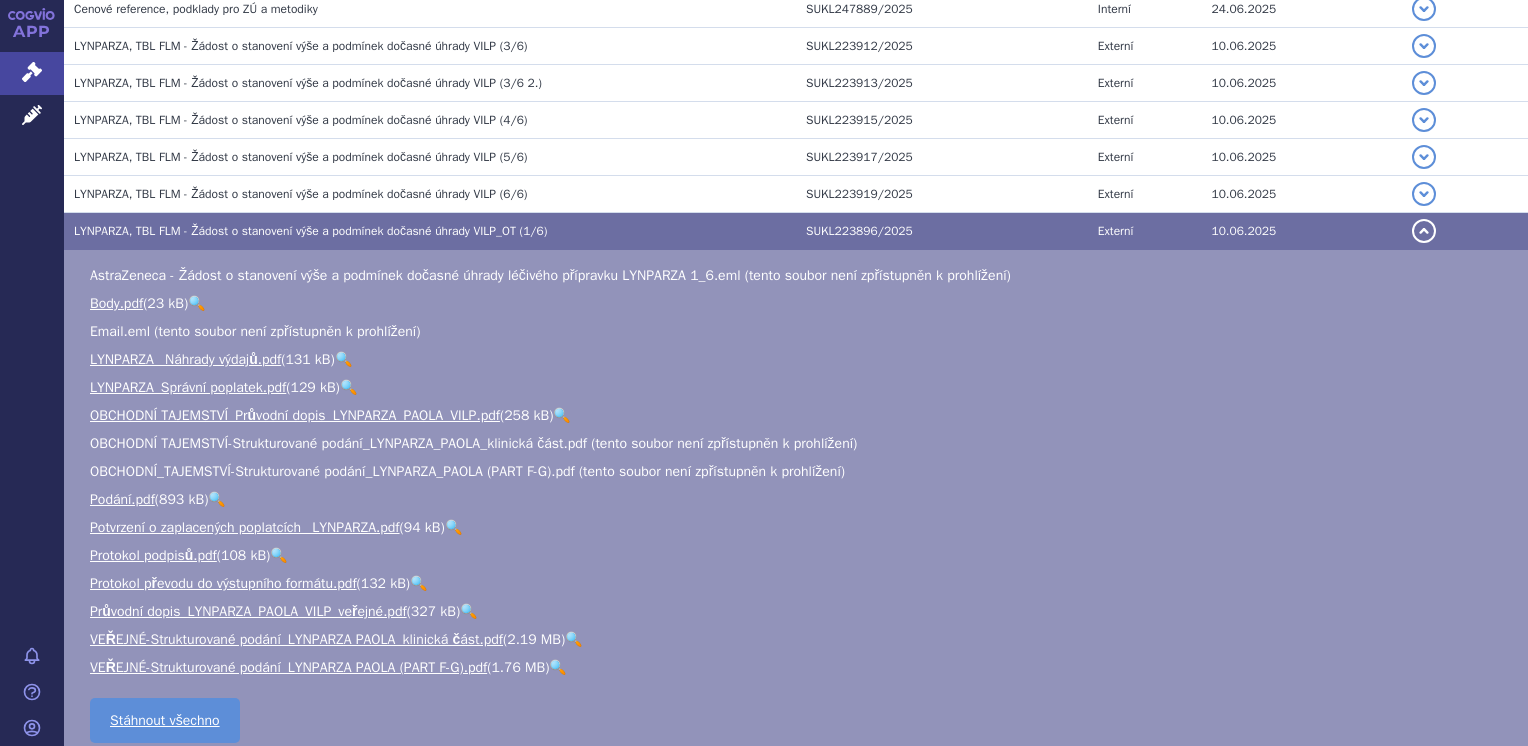 scroll, scrollTop: 600, scrollLeft: 0, axis: vertical 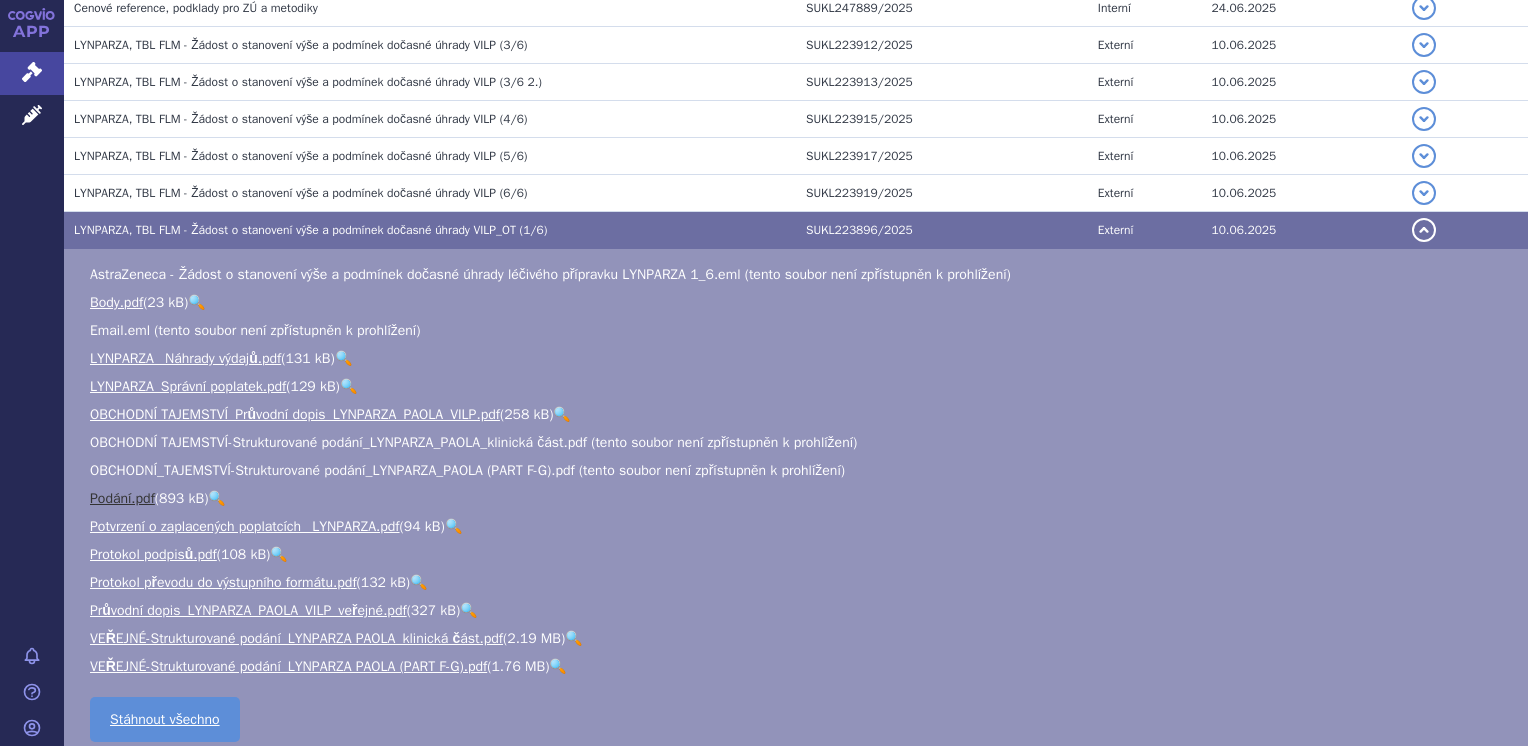 click on "Podání.pdf" at bounding box center (122, 498) 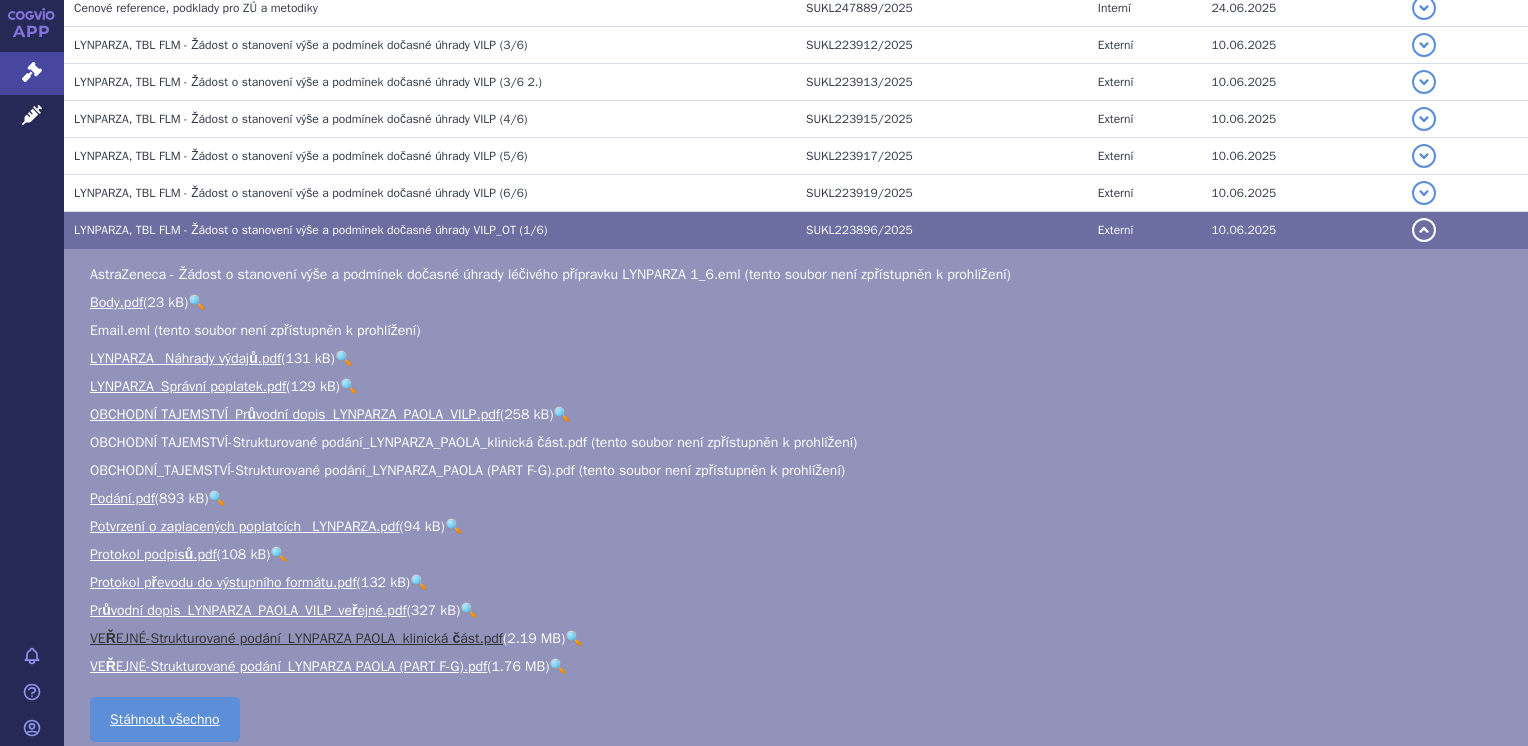 click on "VEŘEJNÉ-Strukturované podání_LYNPARZA PAOLA_klinická část.pdf" at bounding box center [296, 638] 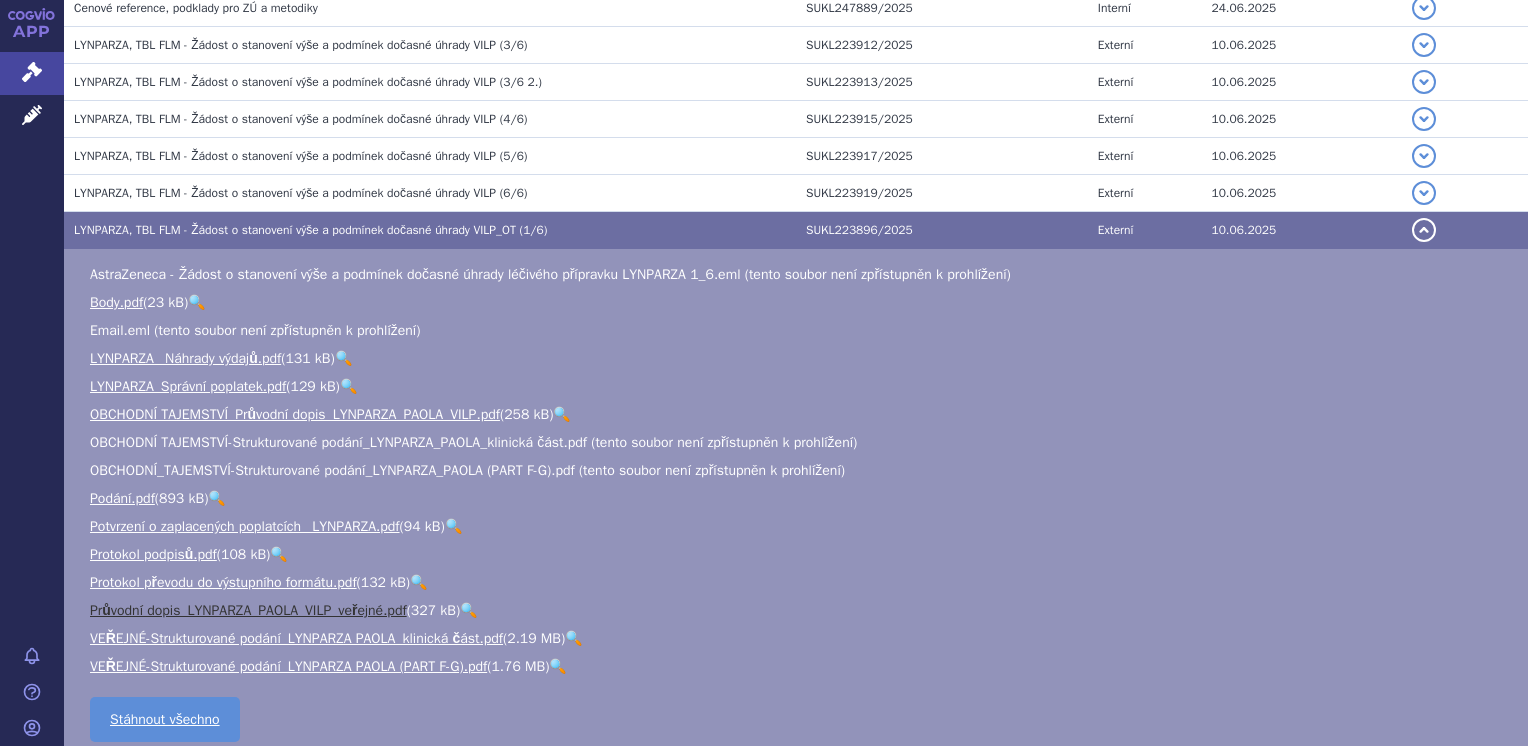 click on "Průvodní dopis_LYNPARZA_PAOLA_VILP_veřejné.pdf" at bounding box center (248, 610) 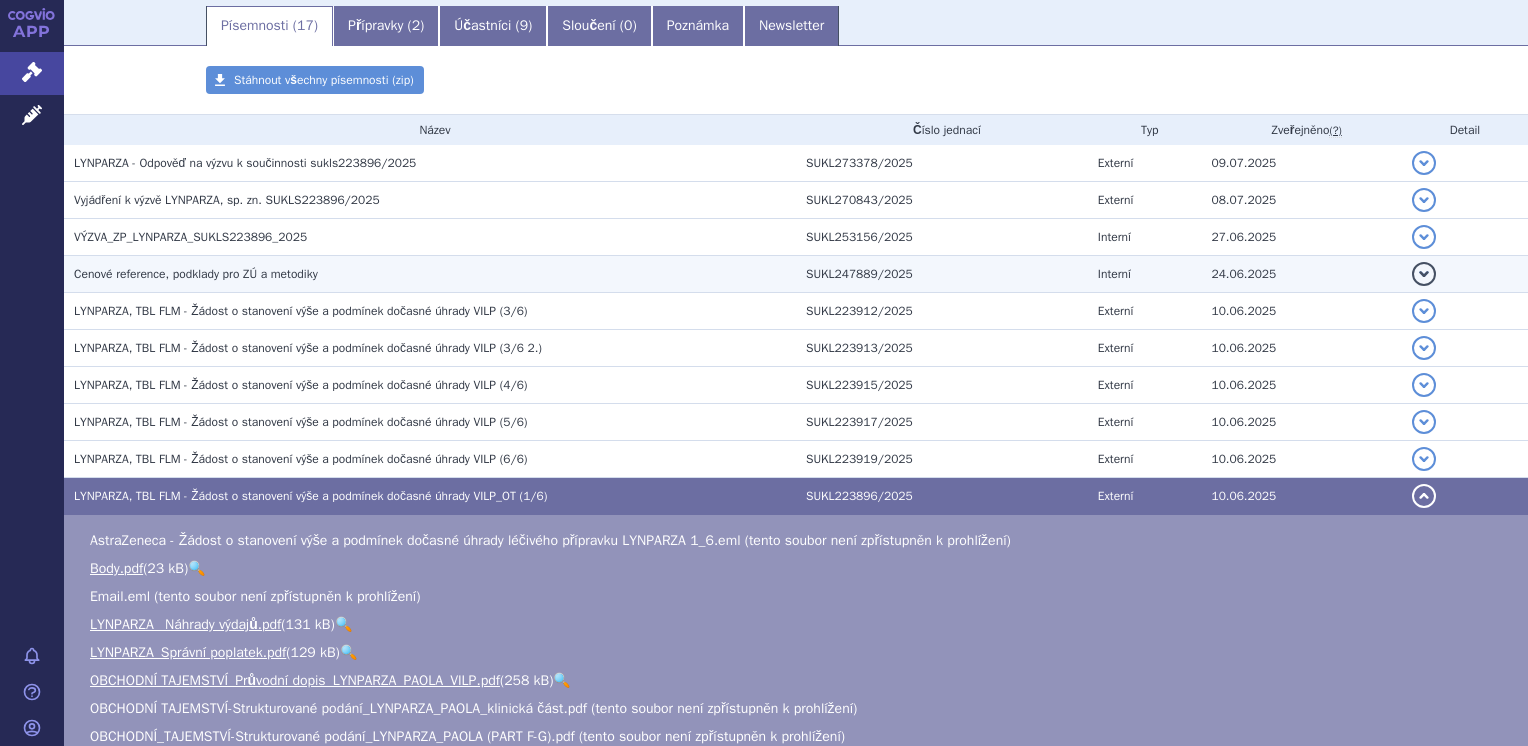 scroll, scrollTop: 0, scrollLeft: 0, axis: both 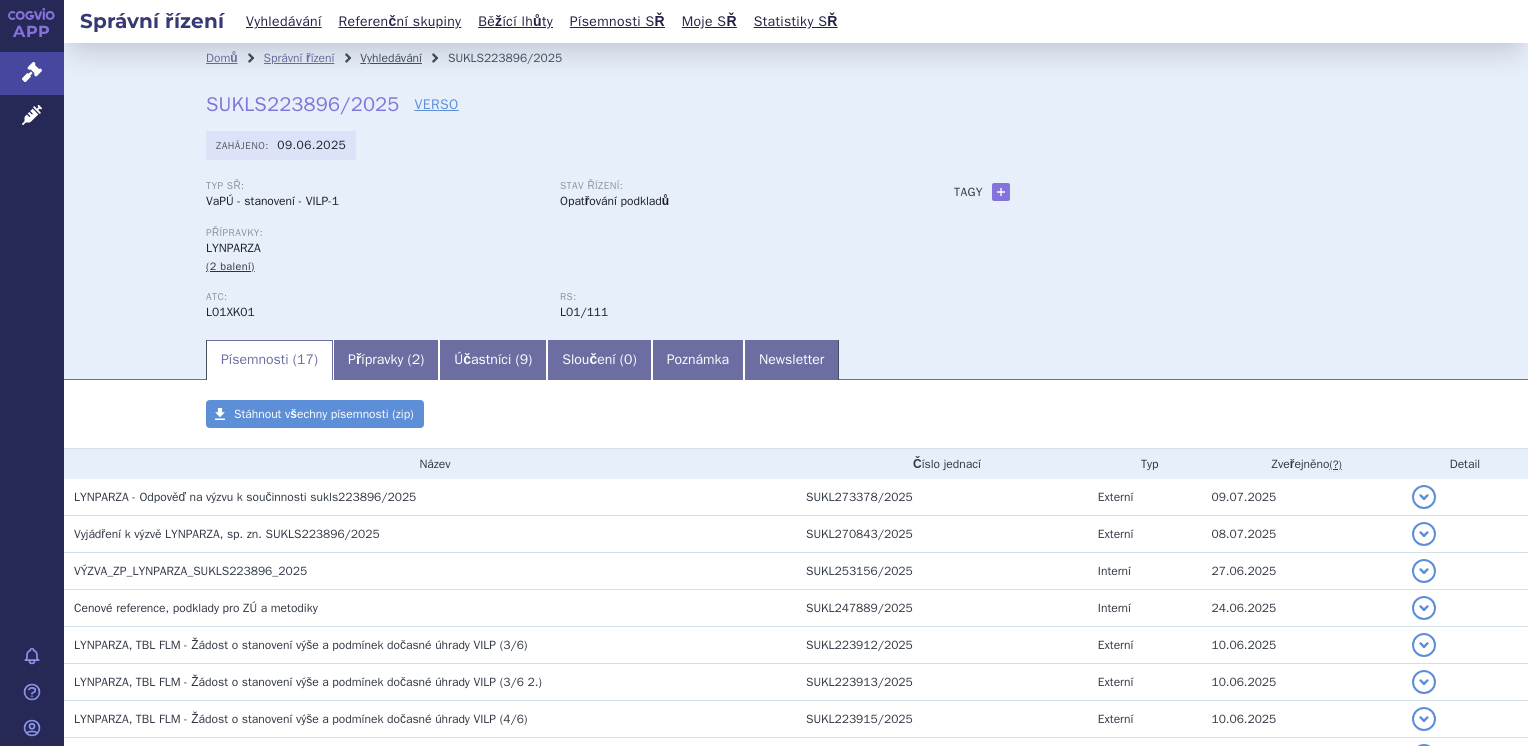 click on "Vyhledávání" at bounding box center (391, 58) 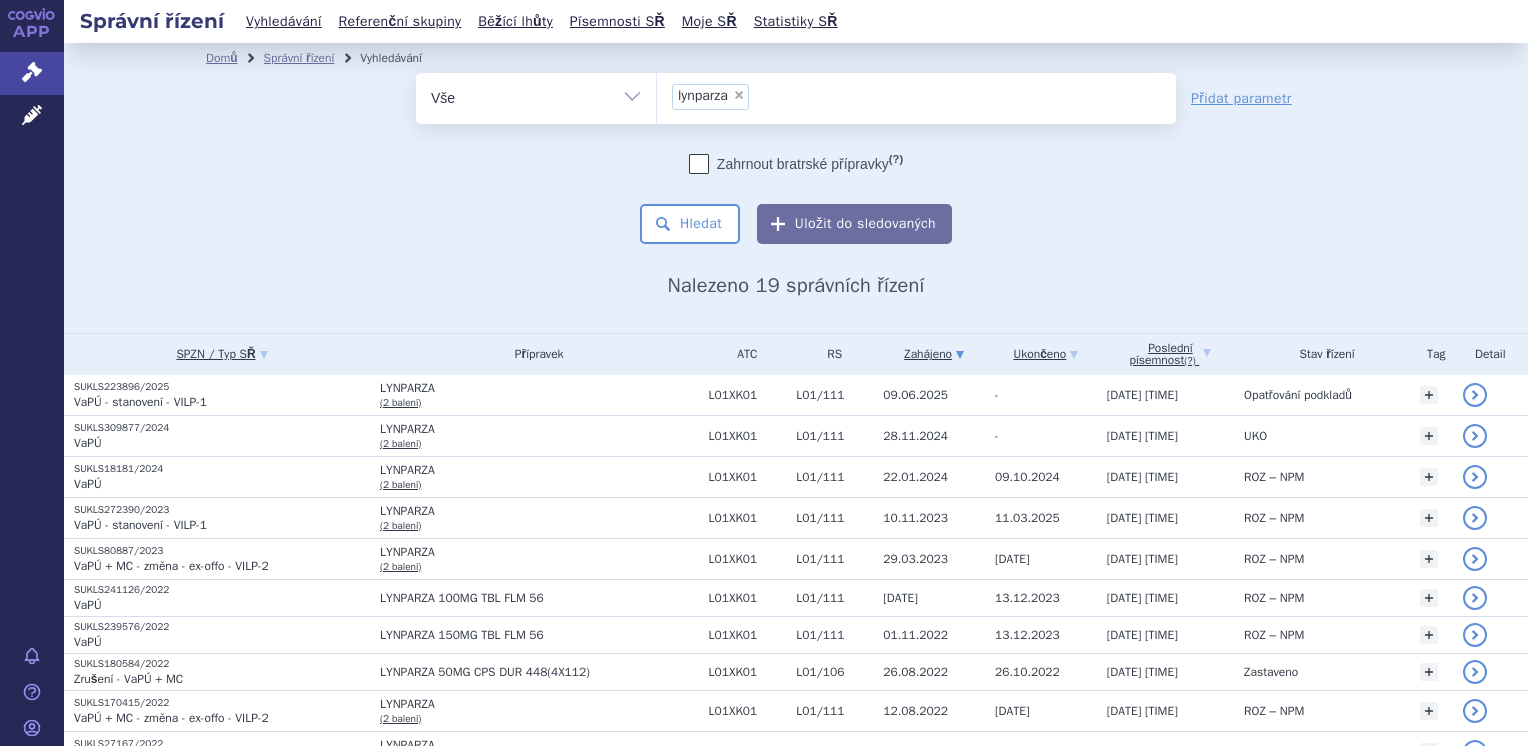 scroll, scrollTop: 0, scrollLeft: 0, axis: both 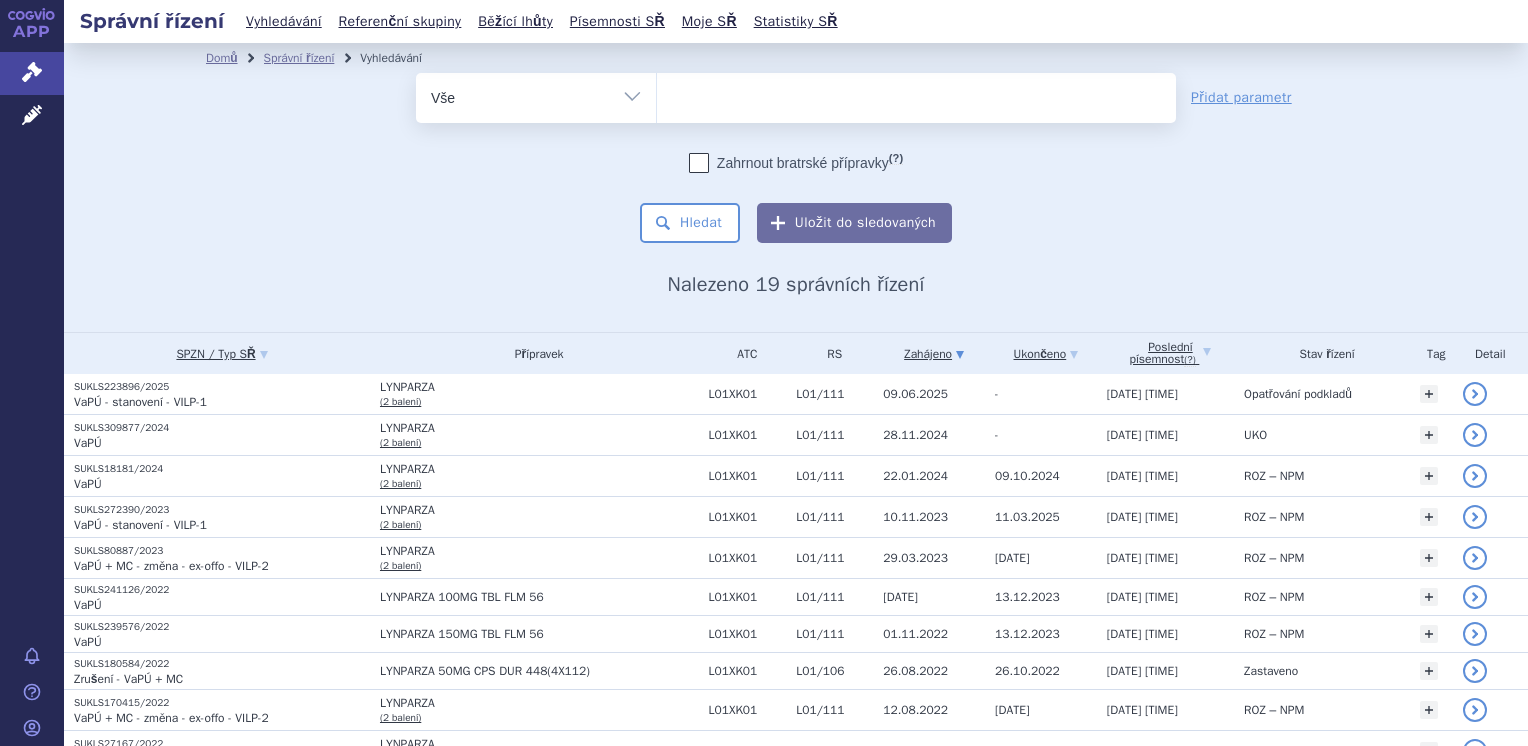 click at bounding box center (916, 94) 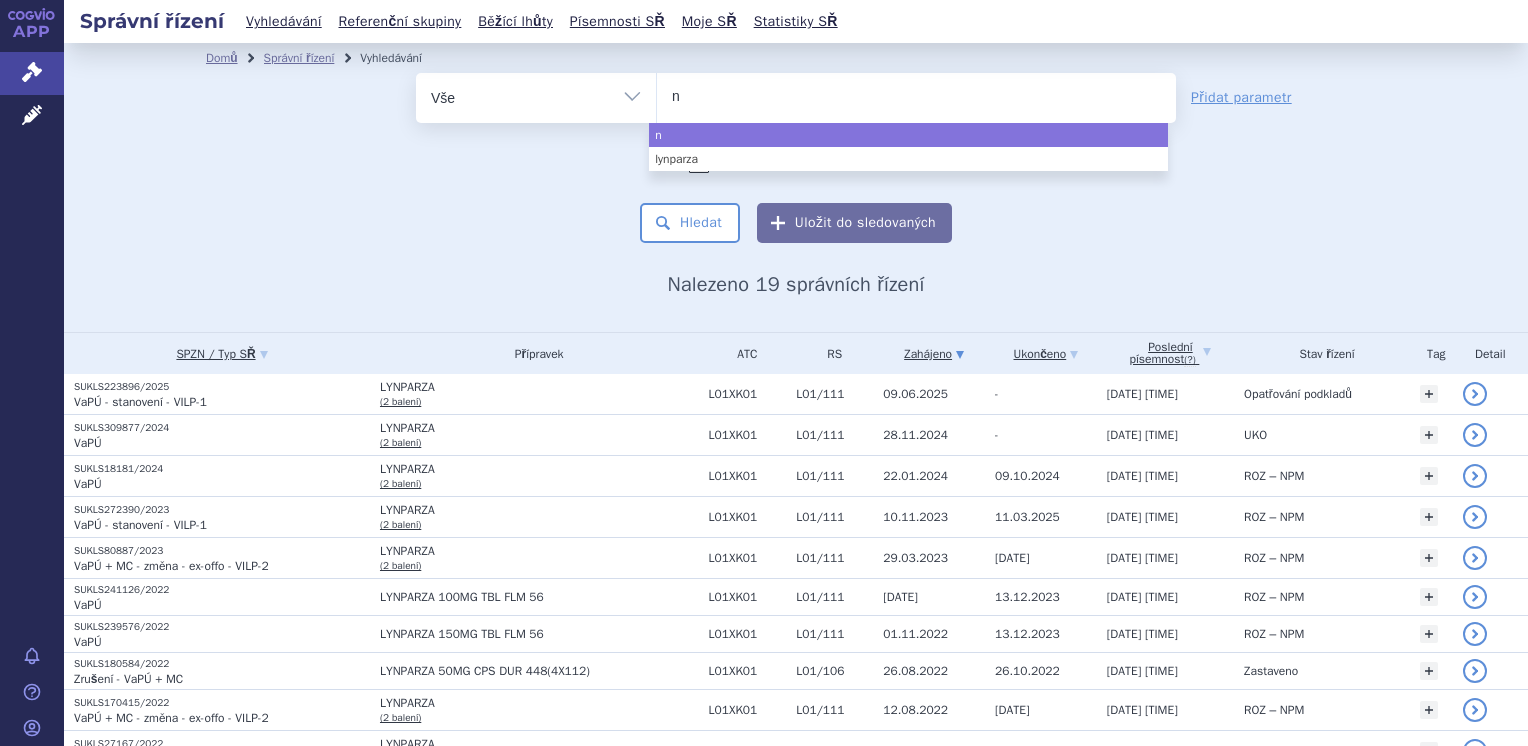 type on "nu" 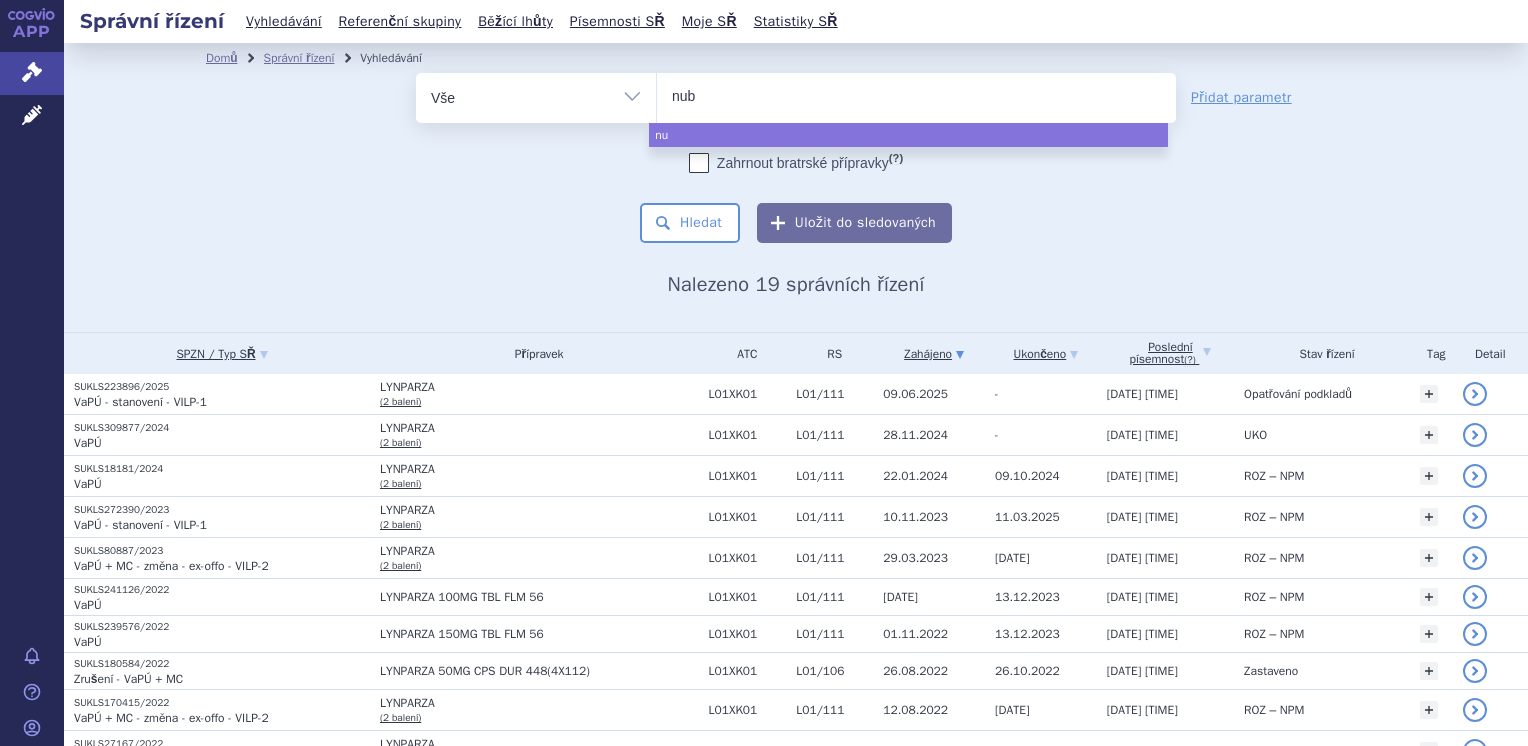 type on "nube" 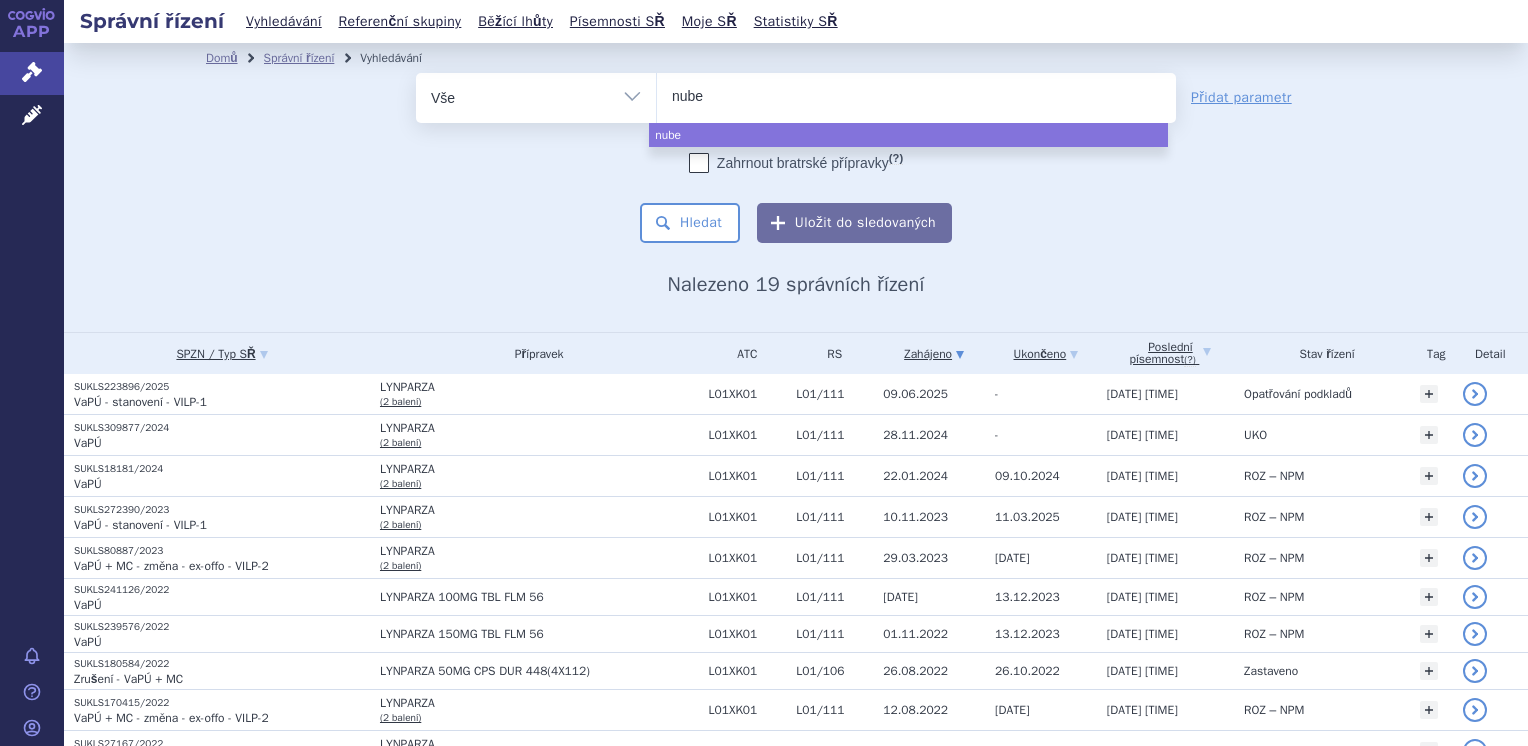 type on "nubeq" 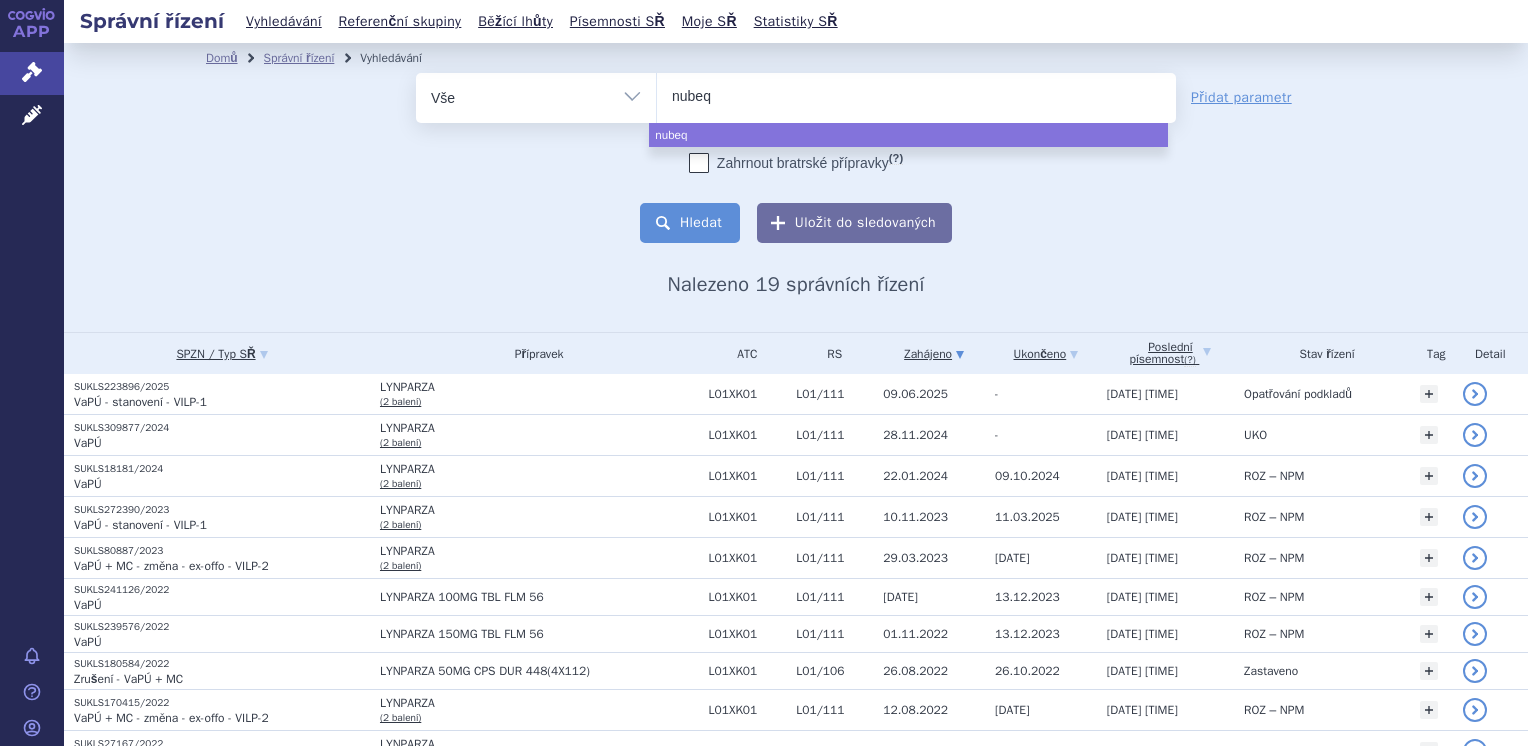 select on "nubeq" 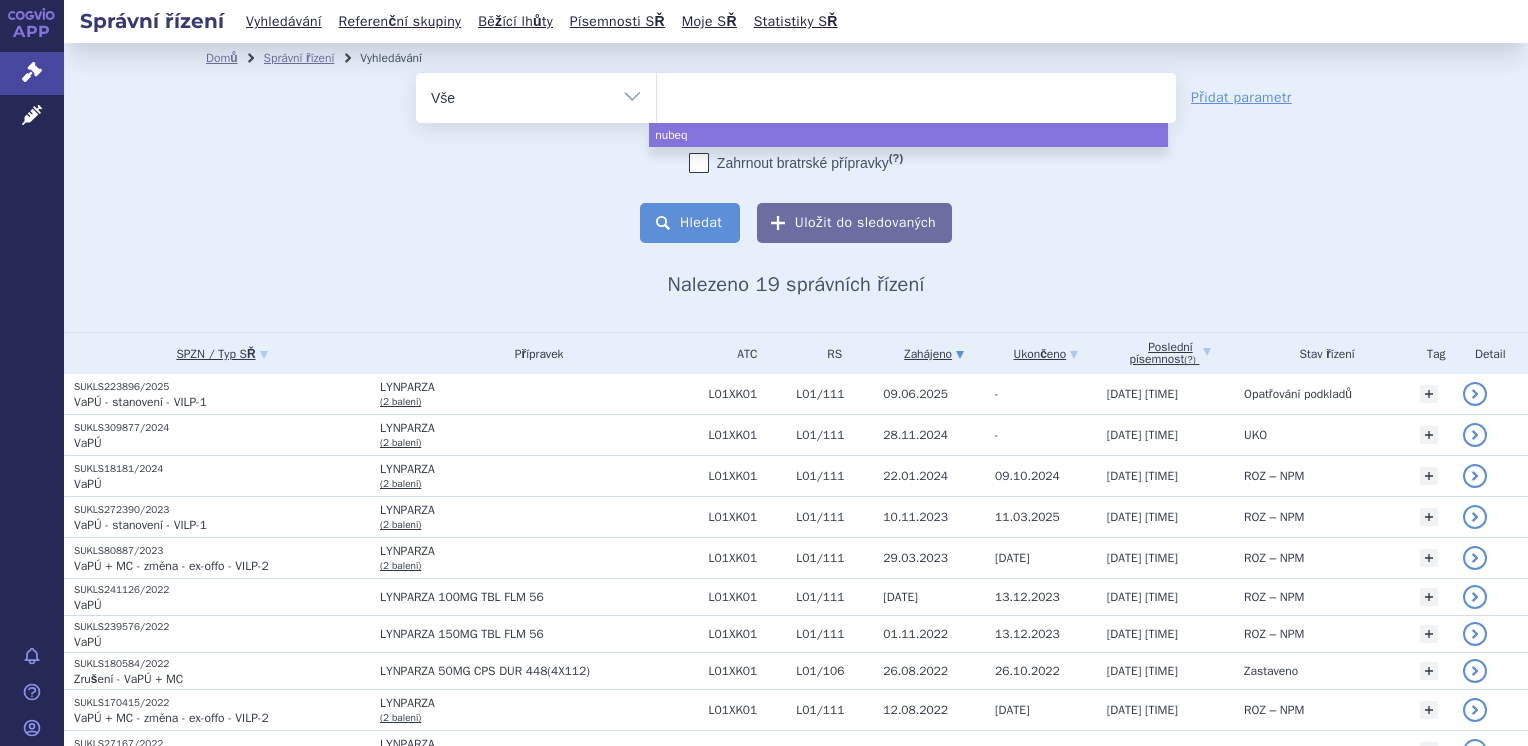 click on "Hledat" at bounding box center [690, 223] 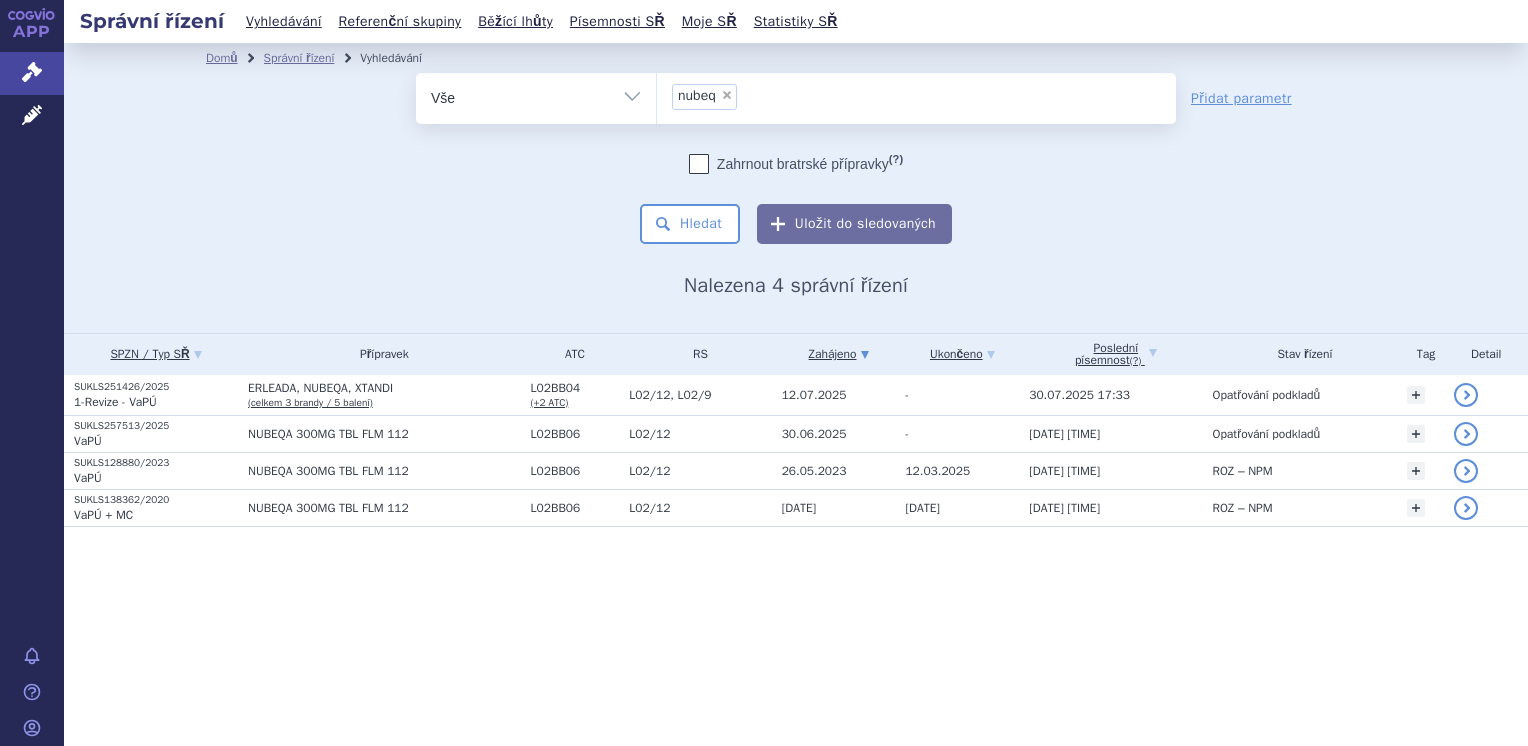 scroll, scrollTop: 0, scrollLeft: 0, axis: both 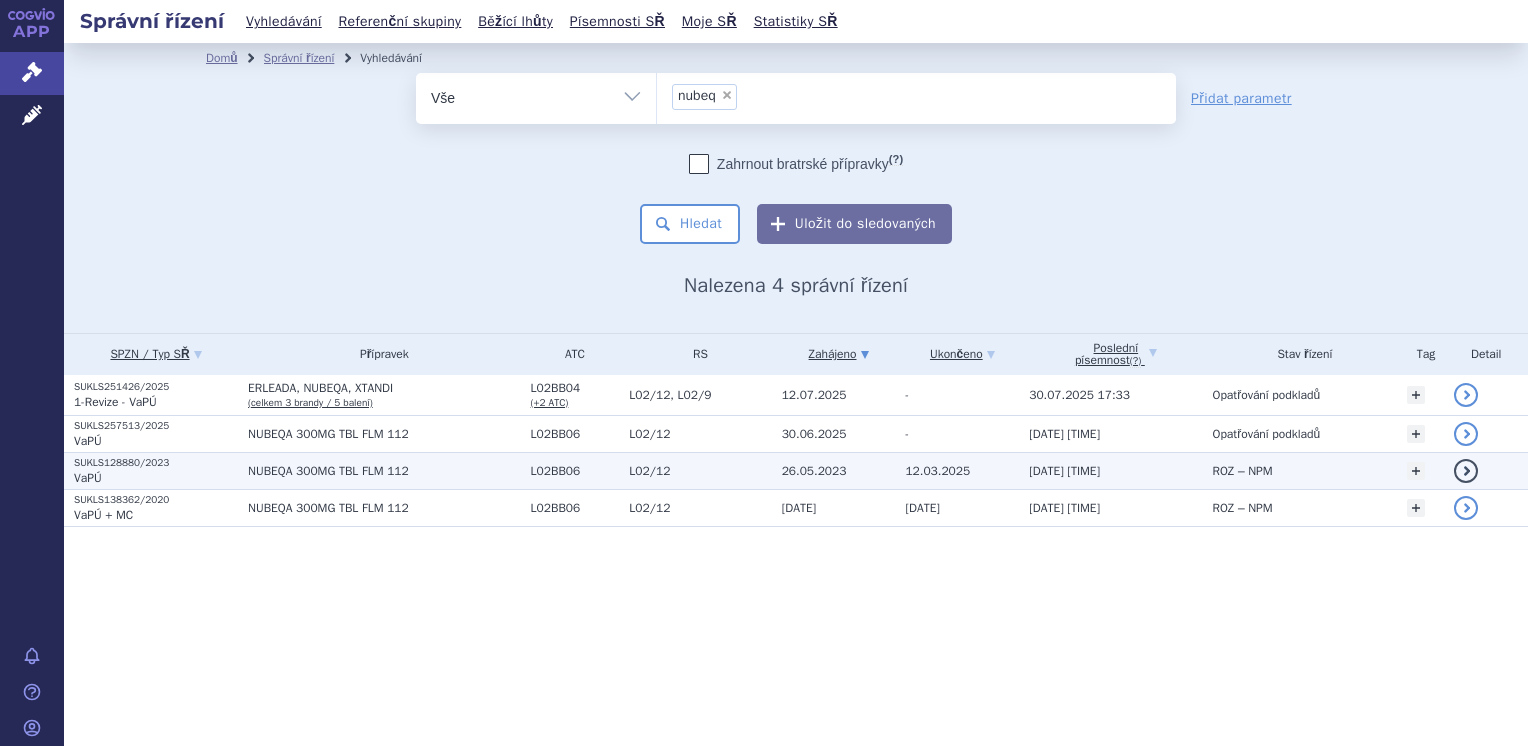 click on "L02/12" at bounding box center (700, 471) 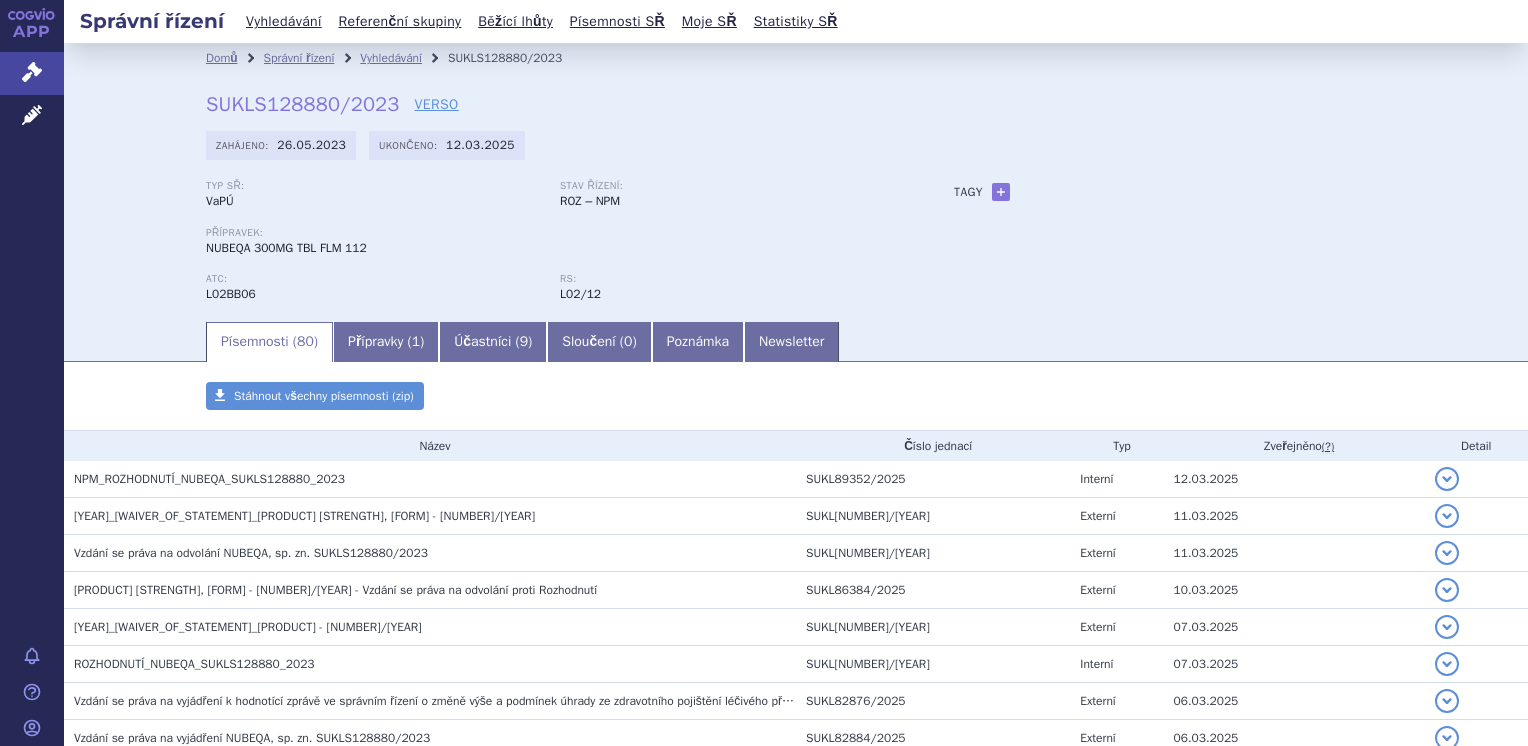 scroll, scrollTop: 0, scrollLeft: 0, axis: both 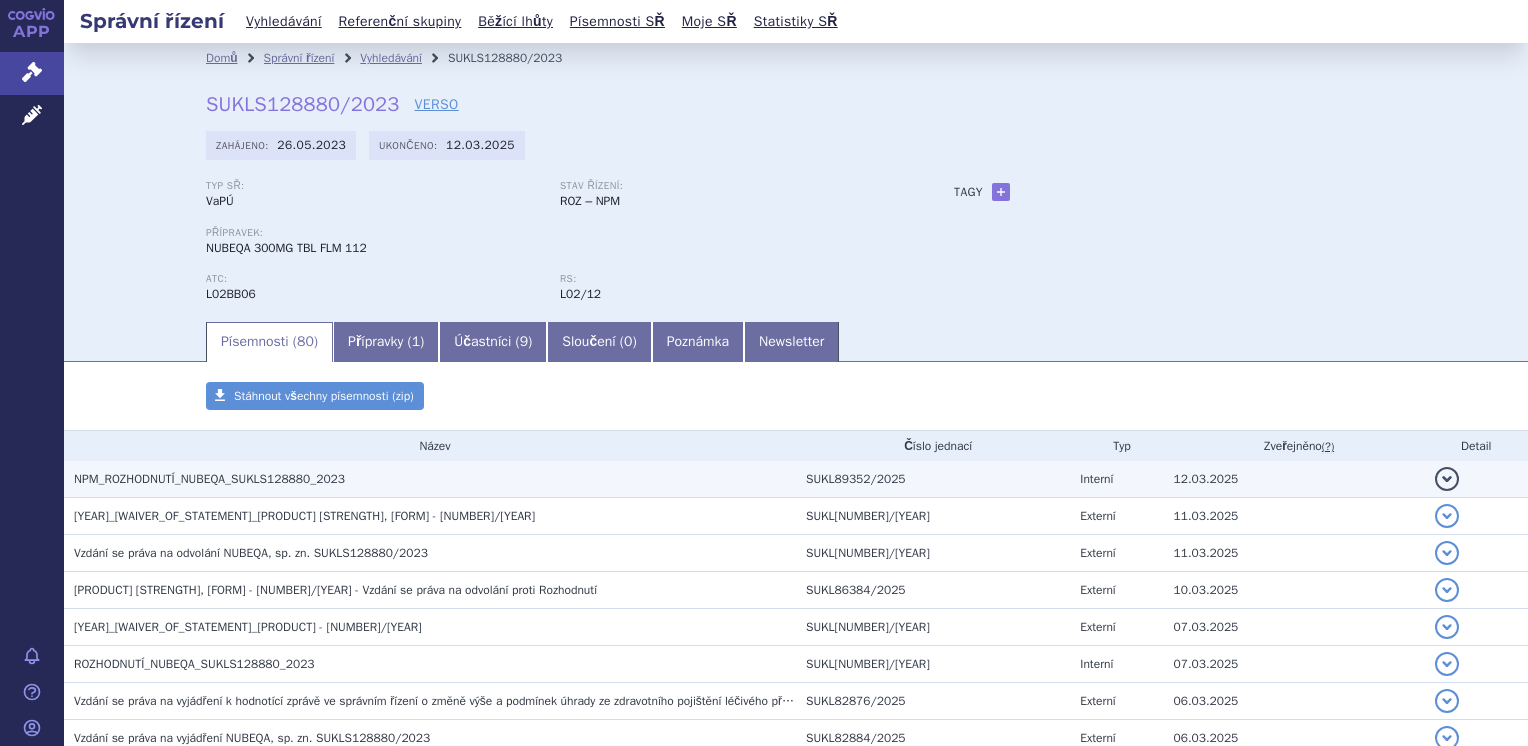 click on "NPM_ROZHODNUTÍ_NUBEQA_SUKLS128880_2023" at bounding box center [209, 479] 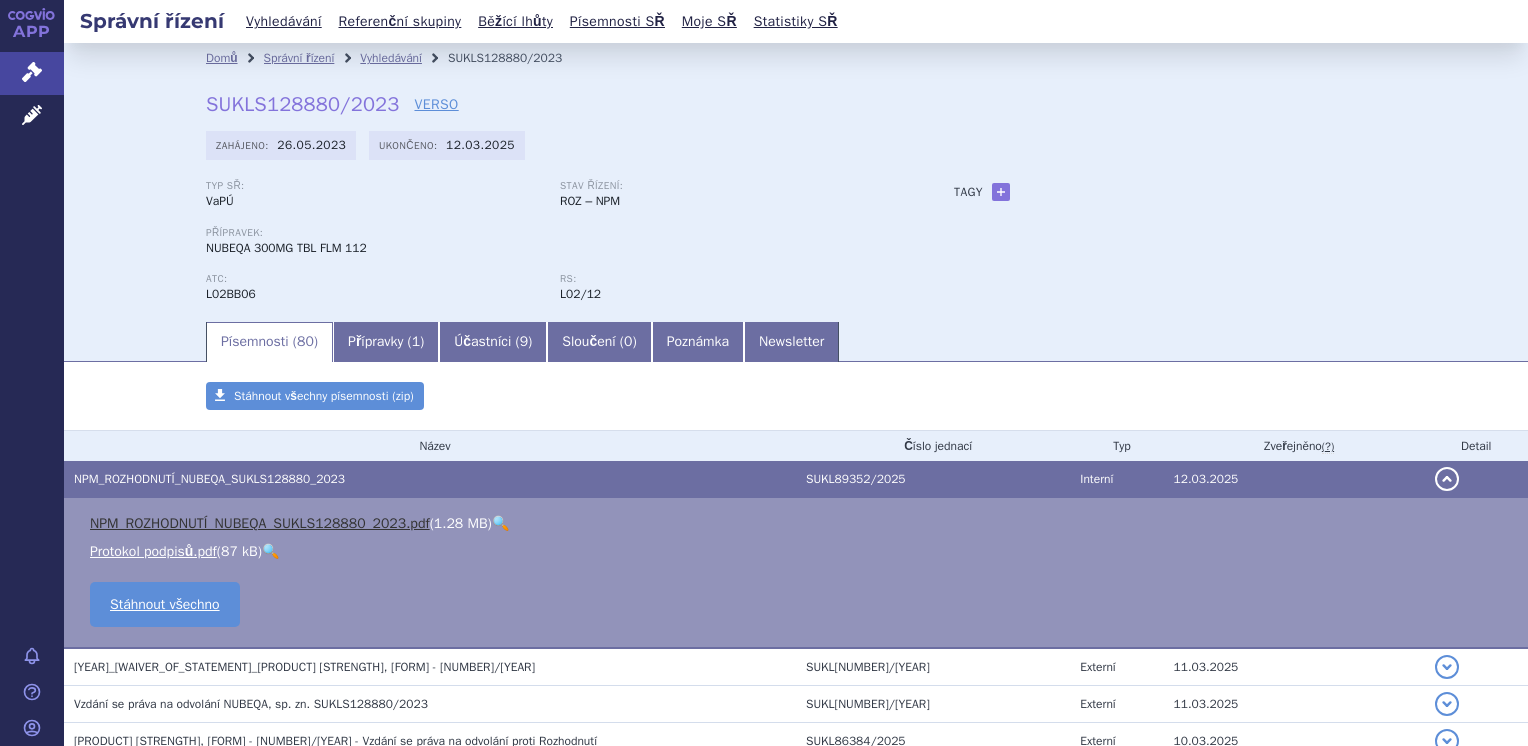 click on "NPM_ROZHODNUTÍ_NUBEQA_SUKLS128880_2023.pdf" at bounding box center (260, 523) 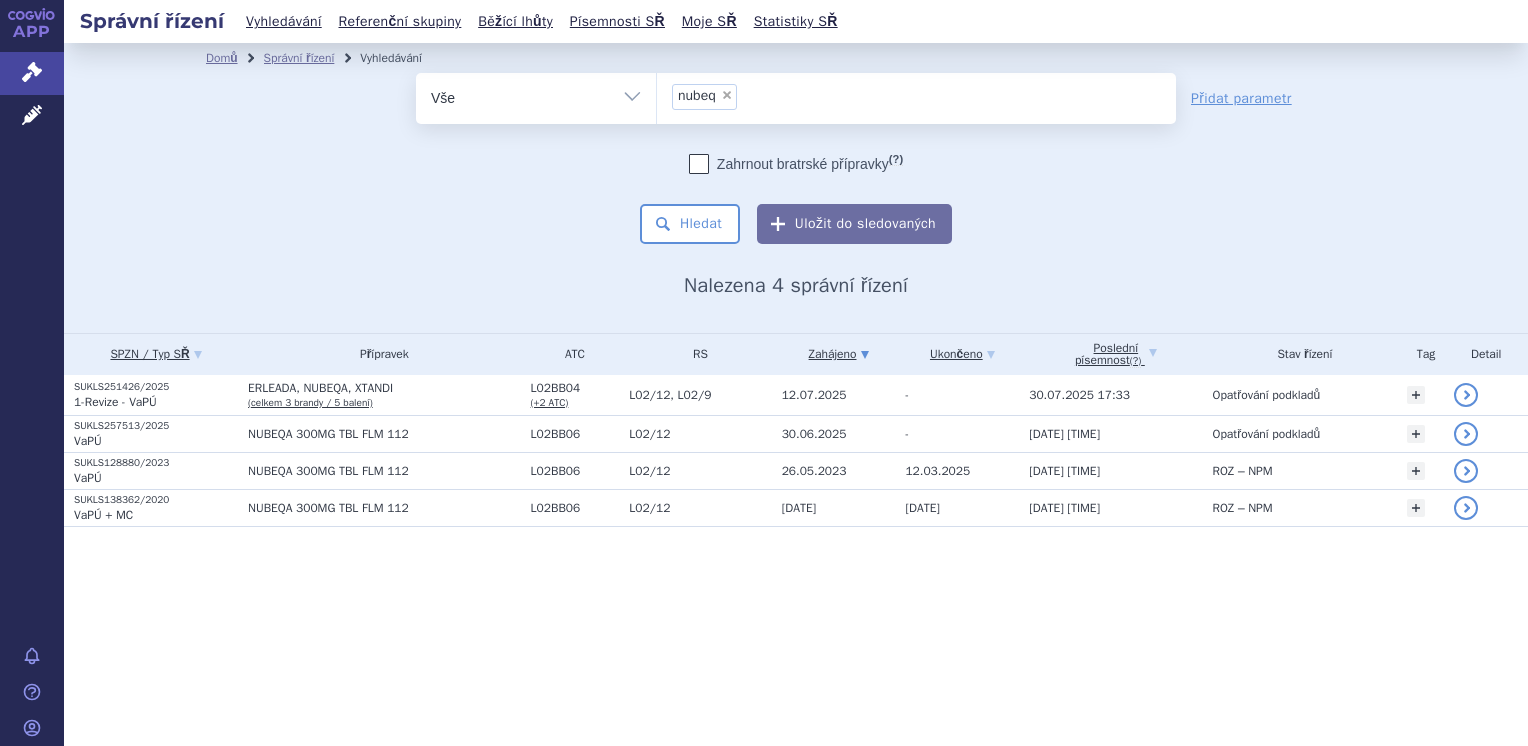 scroll, scrollTop: 0, scrollLeft: 0, axis: both 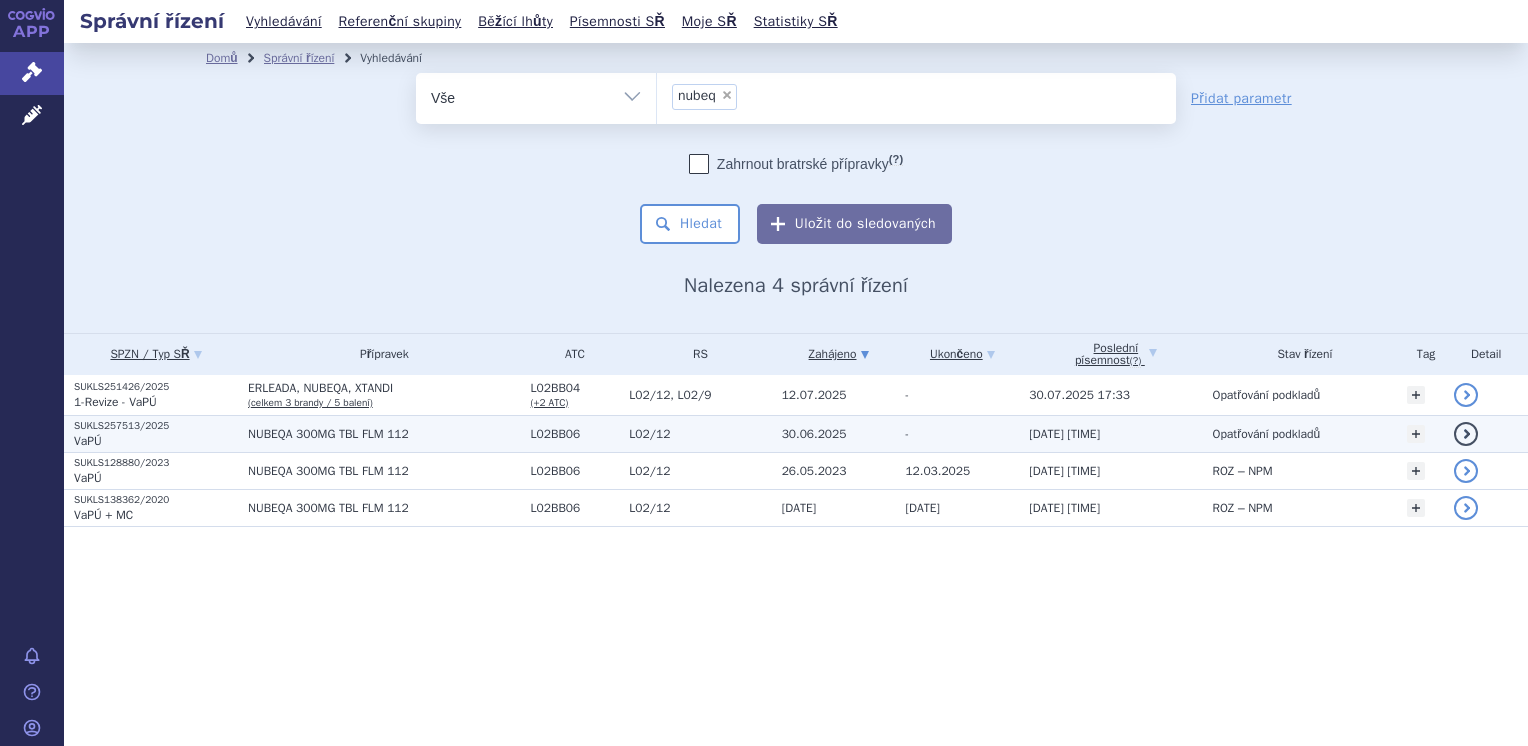 click on "NUBEQA 300MG TBL FLM 112" at bounding box center [384, 434] 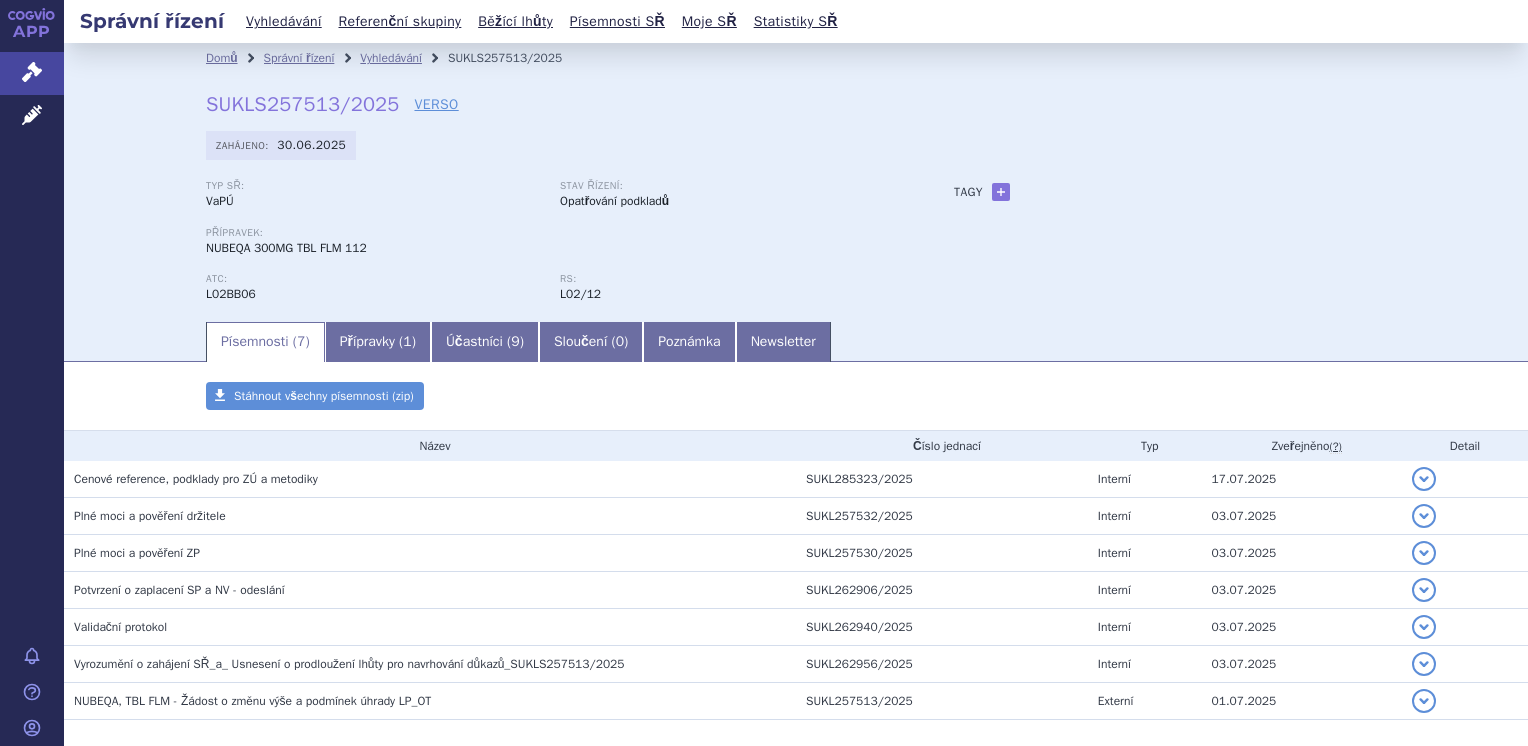 scroll, scrollTop: 0, scrollLeft: 0, axis: both 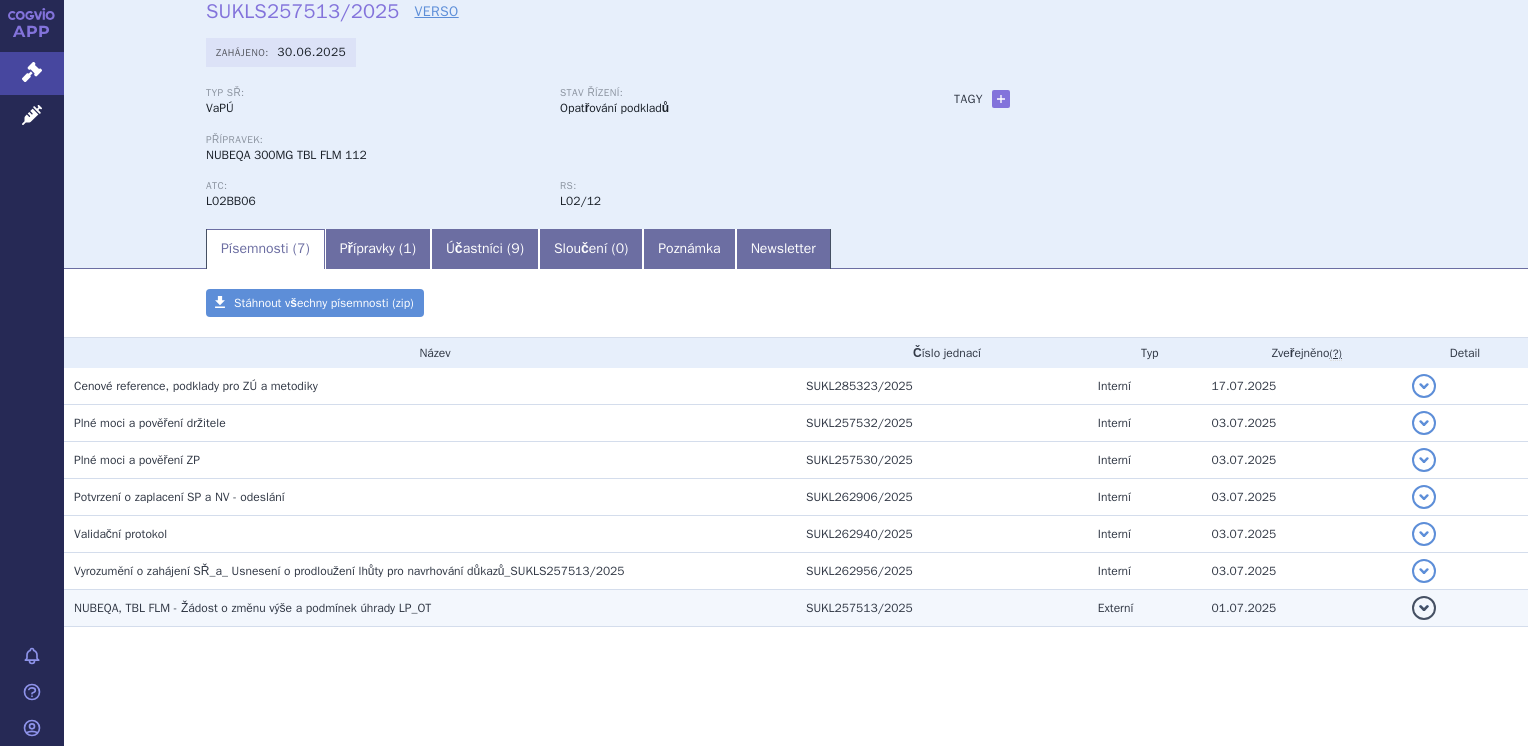 click on "NUBEQA, TBL FLM - Žádost o změnu výše a podmínek úhrady LP_OT" at bounding box center (435, 608) 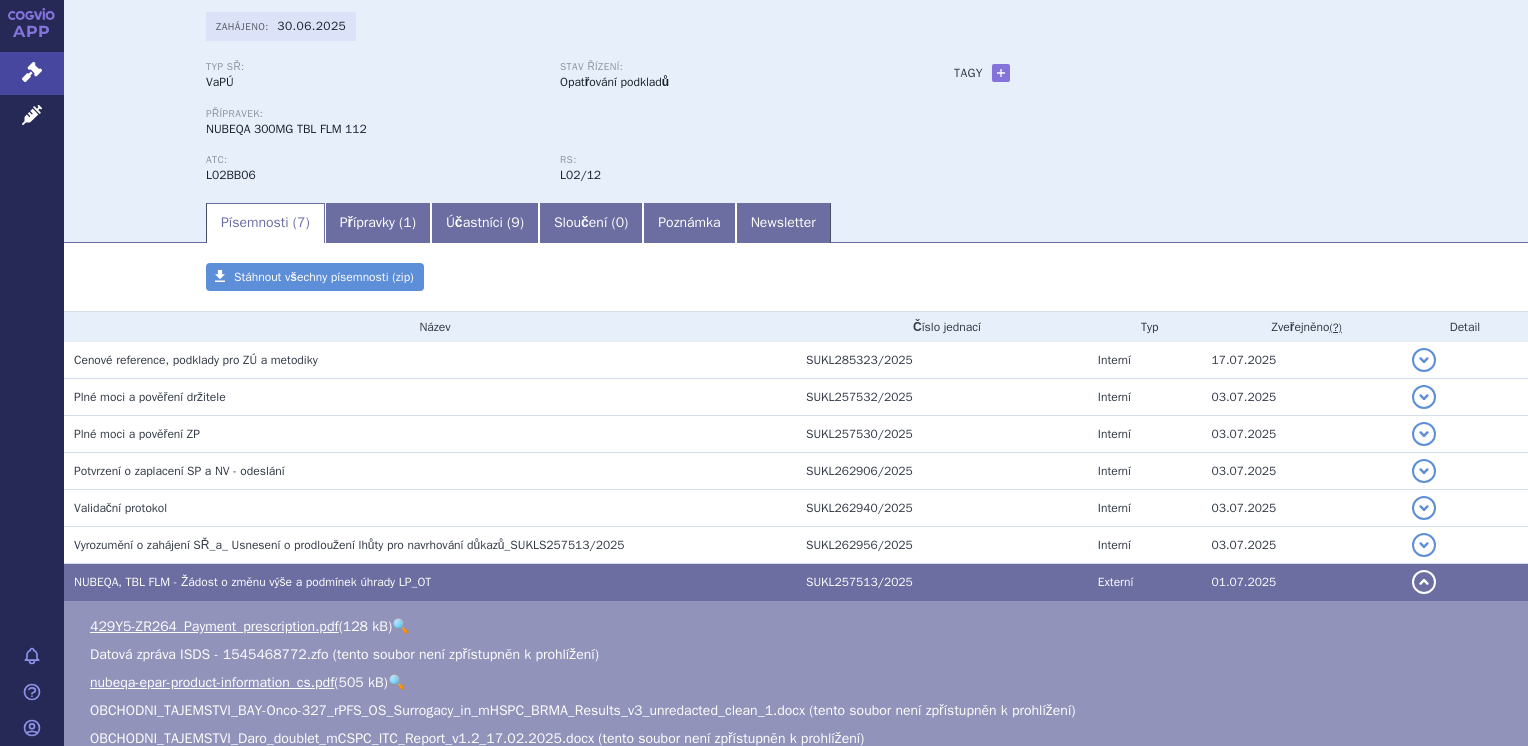 scroll, scrollTop: 0, scrollLeft: 0, axis: both 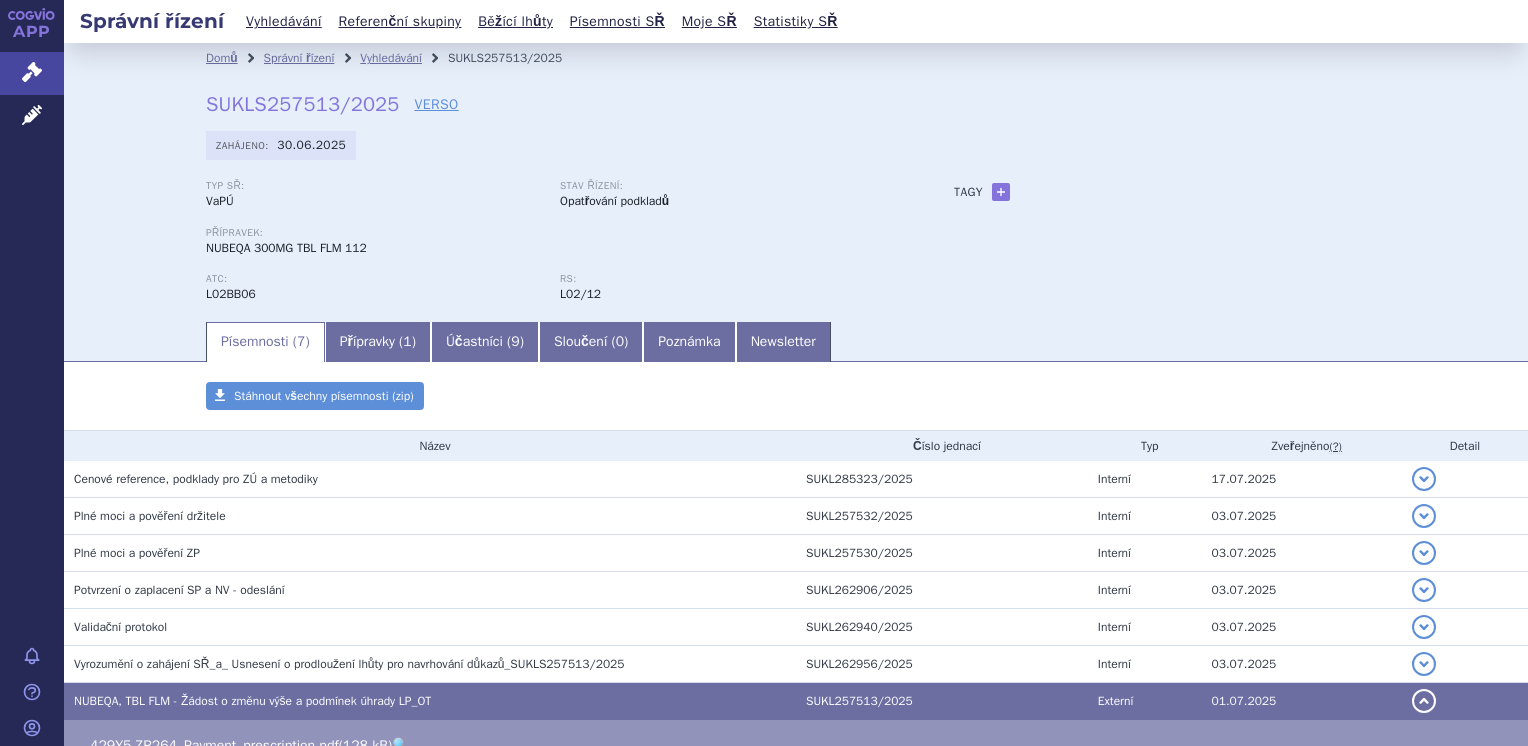 click on "Vyhledávání" at bounding box center [404, 58] 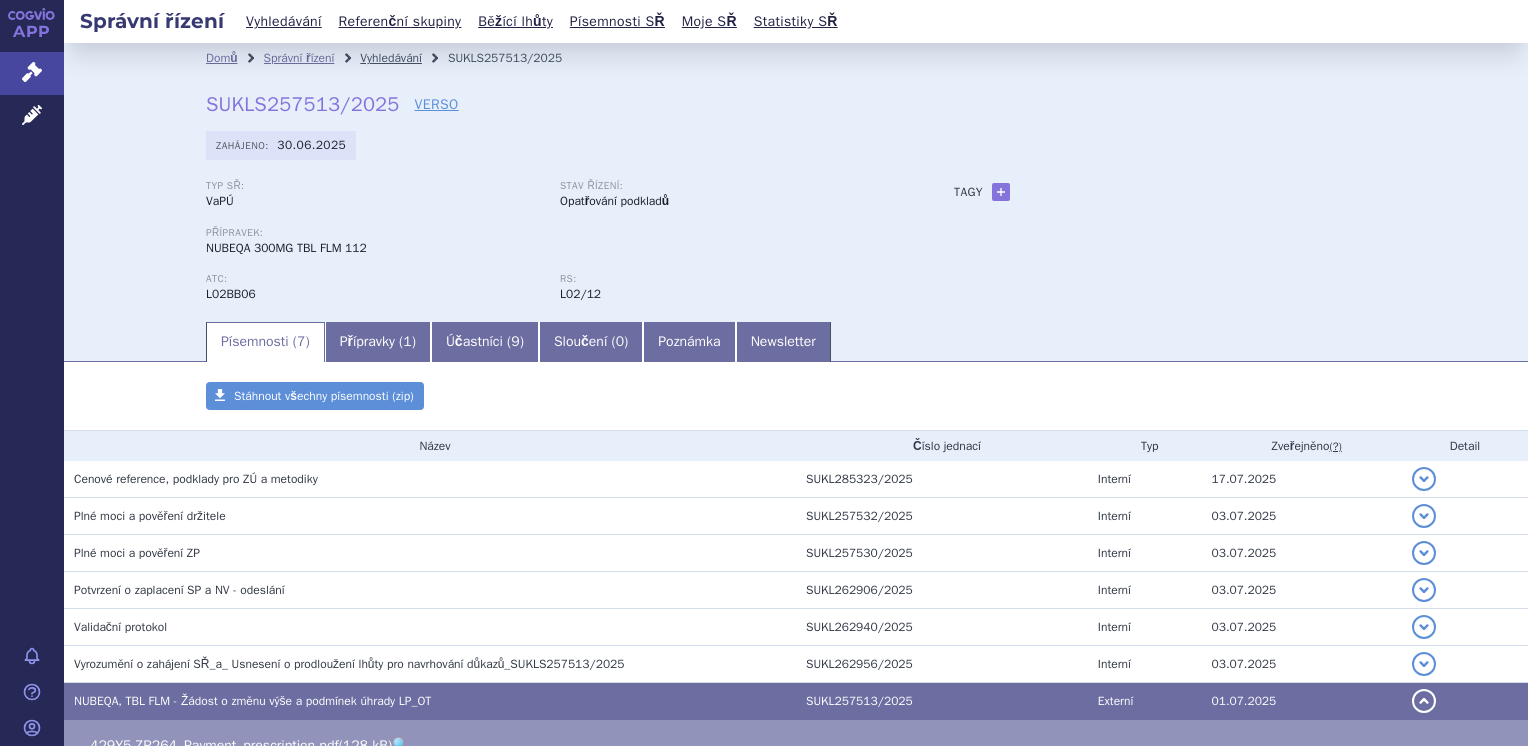 click on "Vyhledávání" at bounding box center [391, 58] 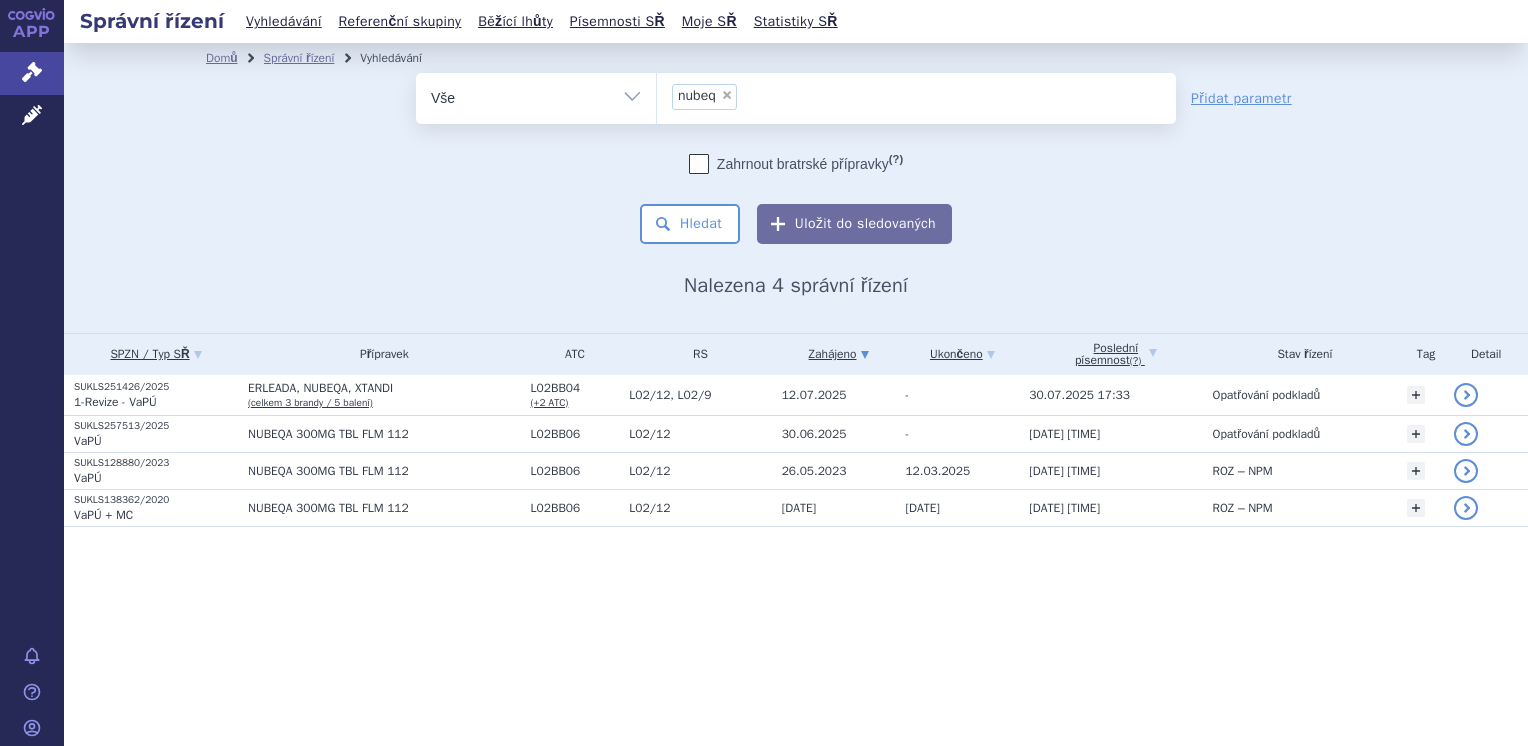 scroll, scrollTop: 0, scrollLeft: 0, axis: both 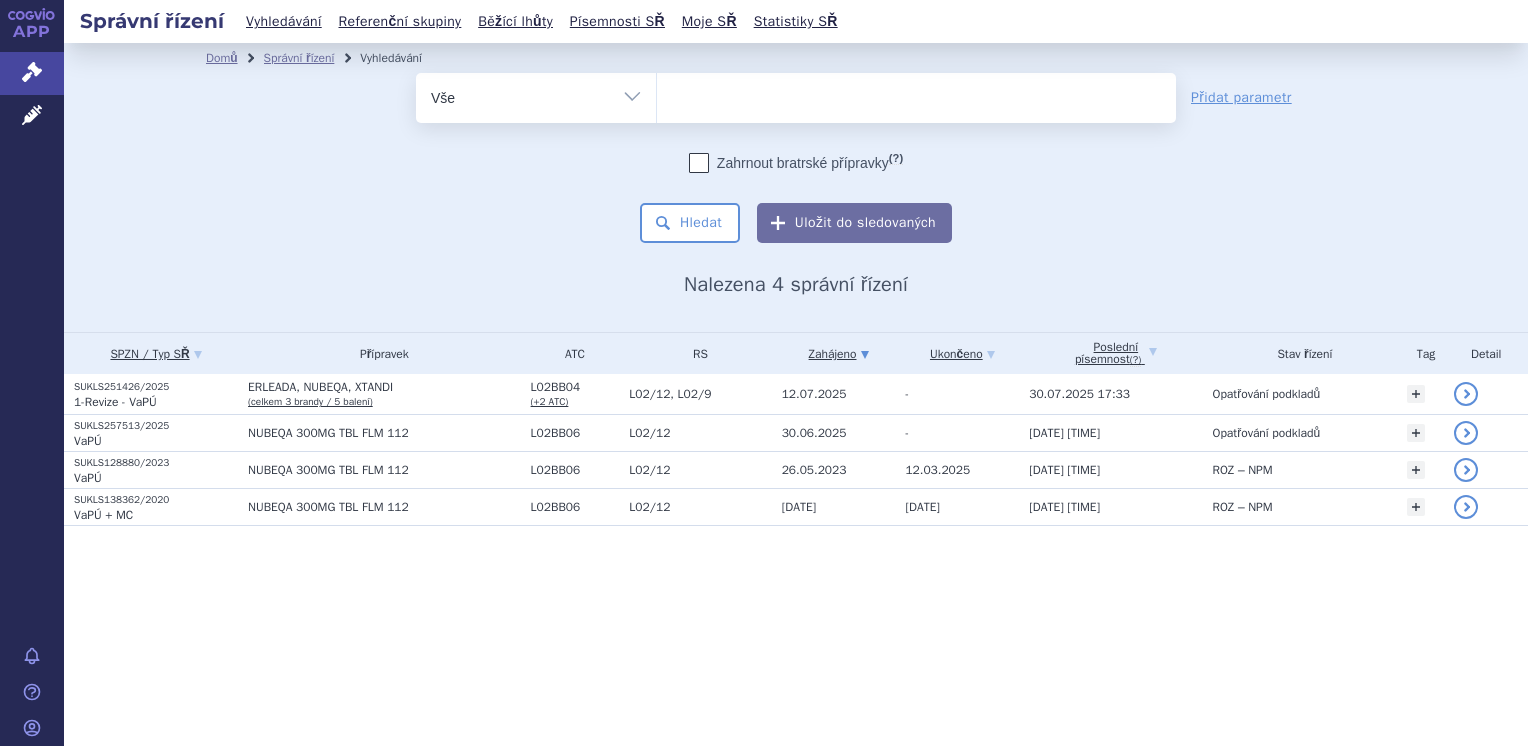 click at bounding box center [916, 94] 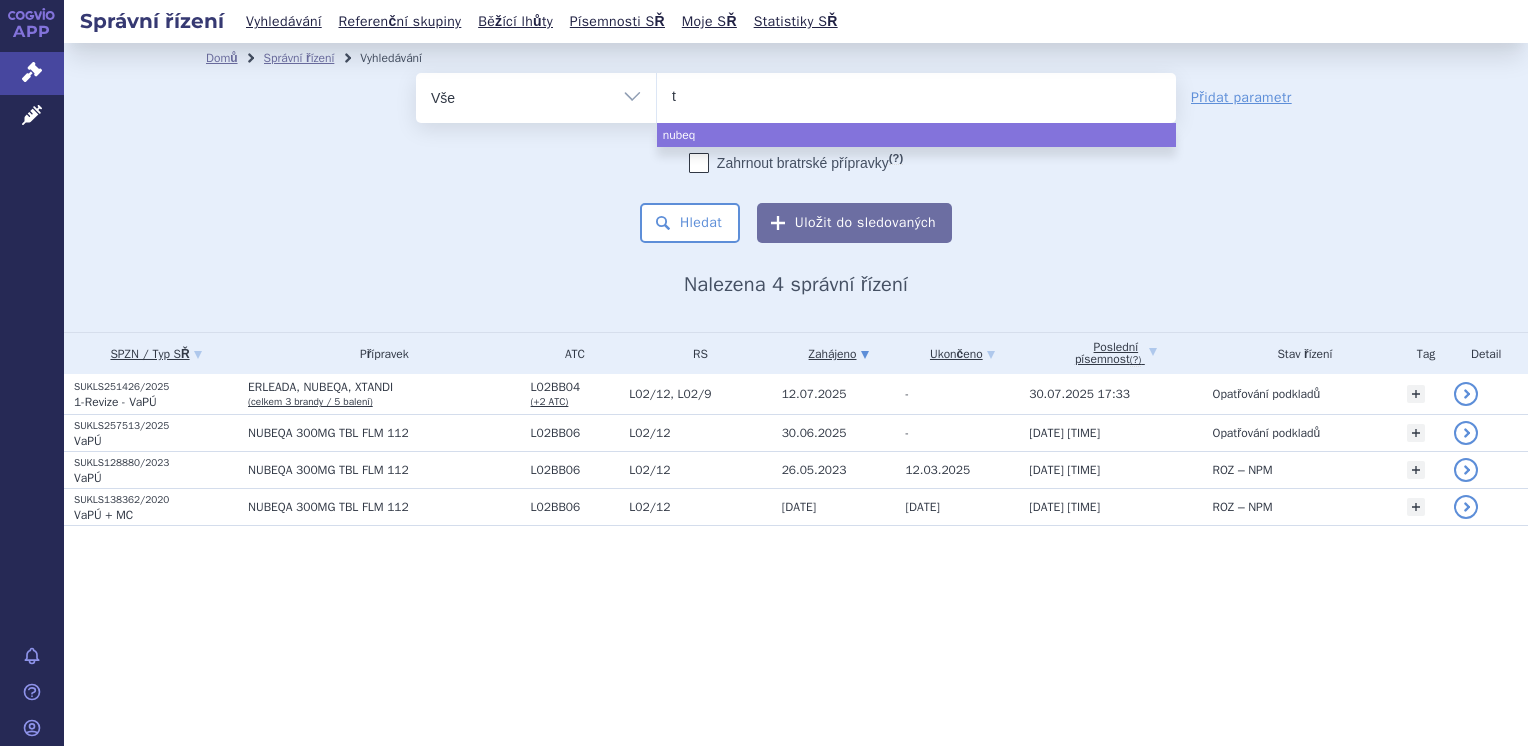 type on "ta" 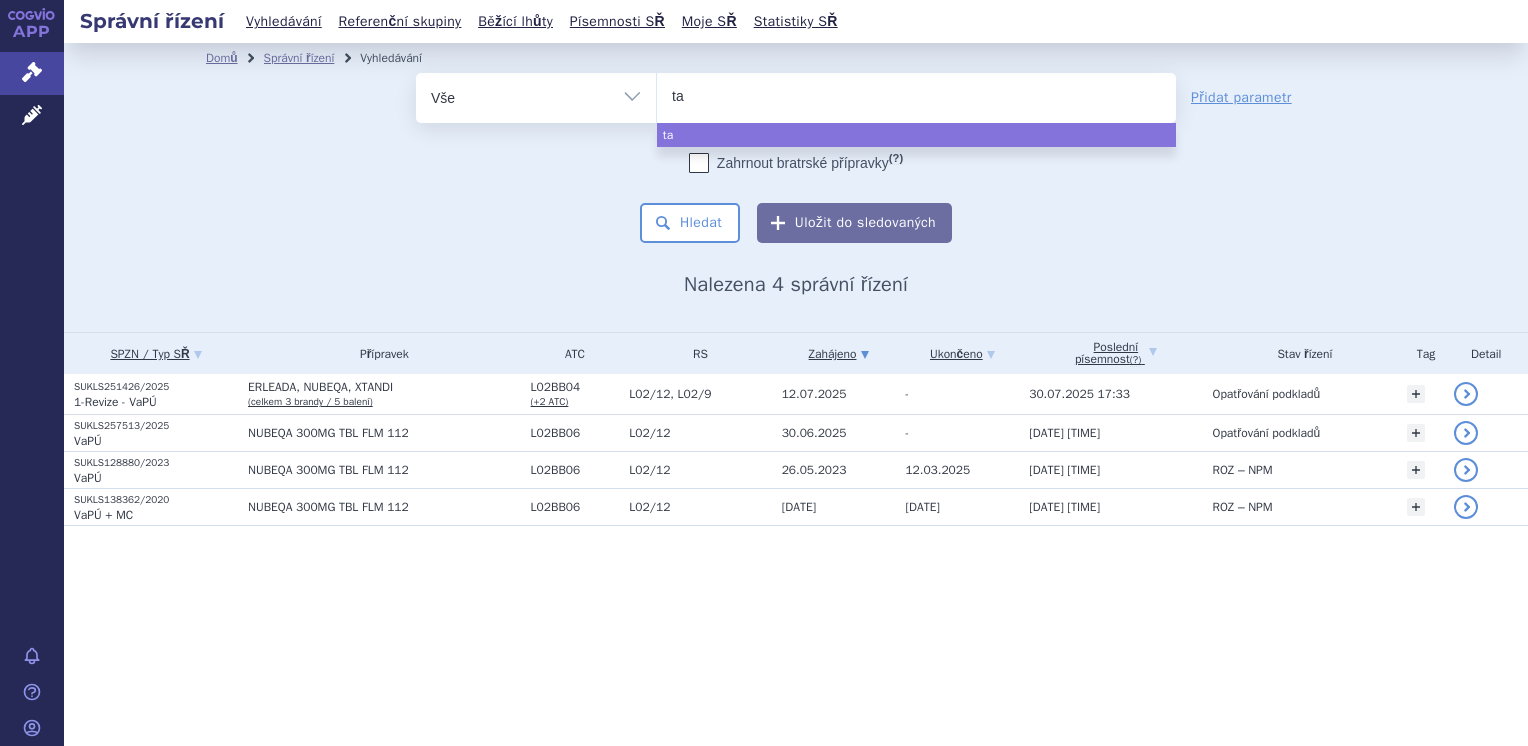 type on "tal" 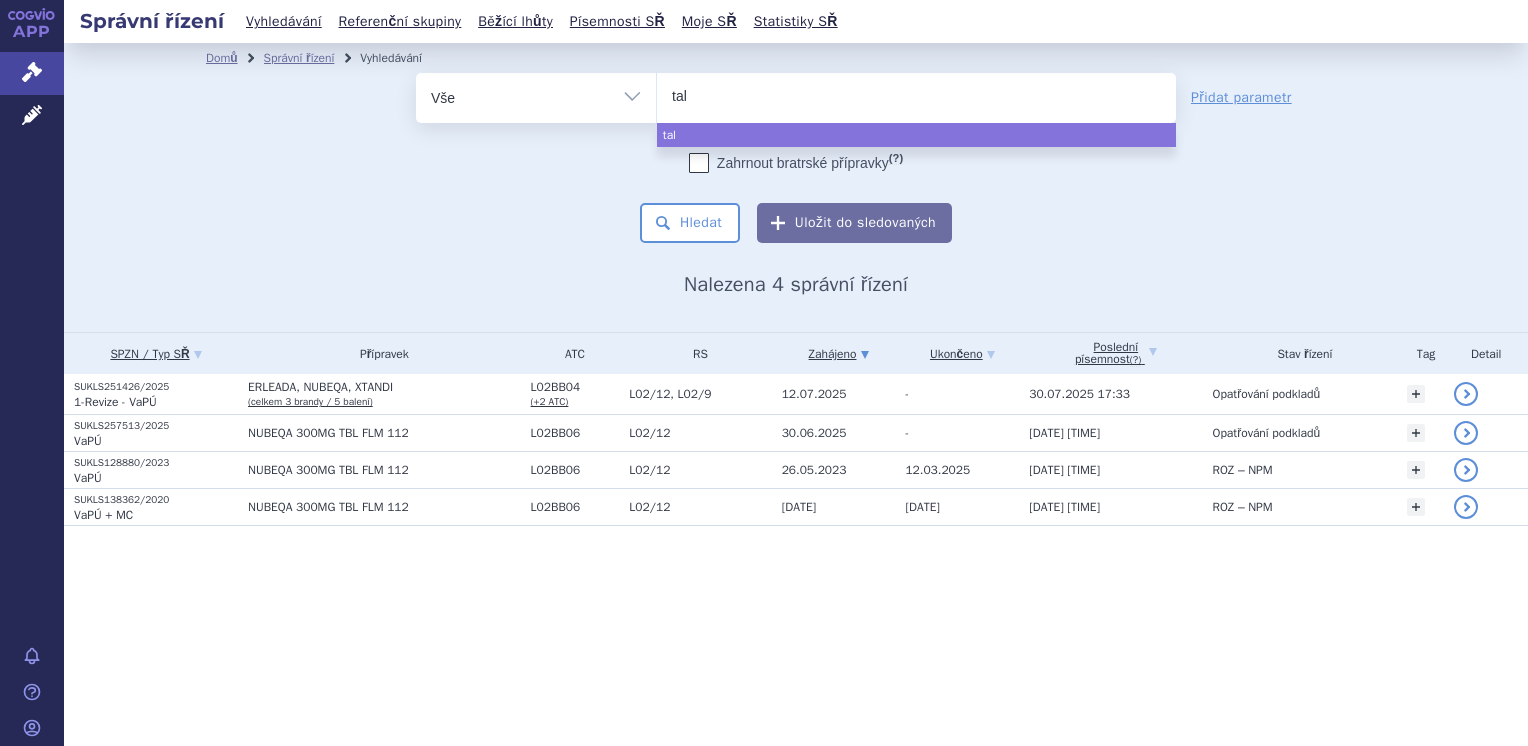 type on "talz" 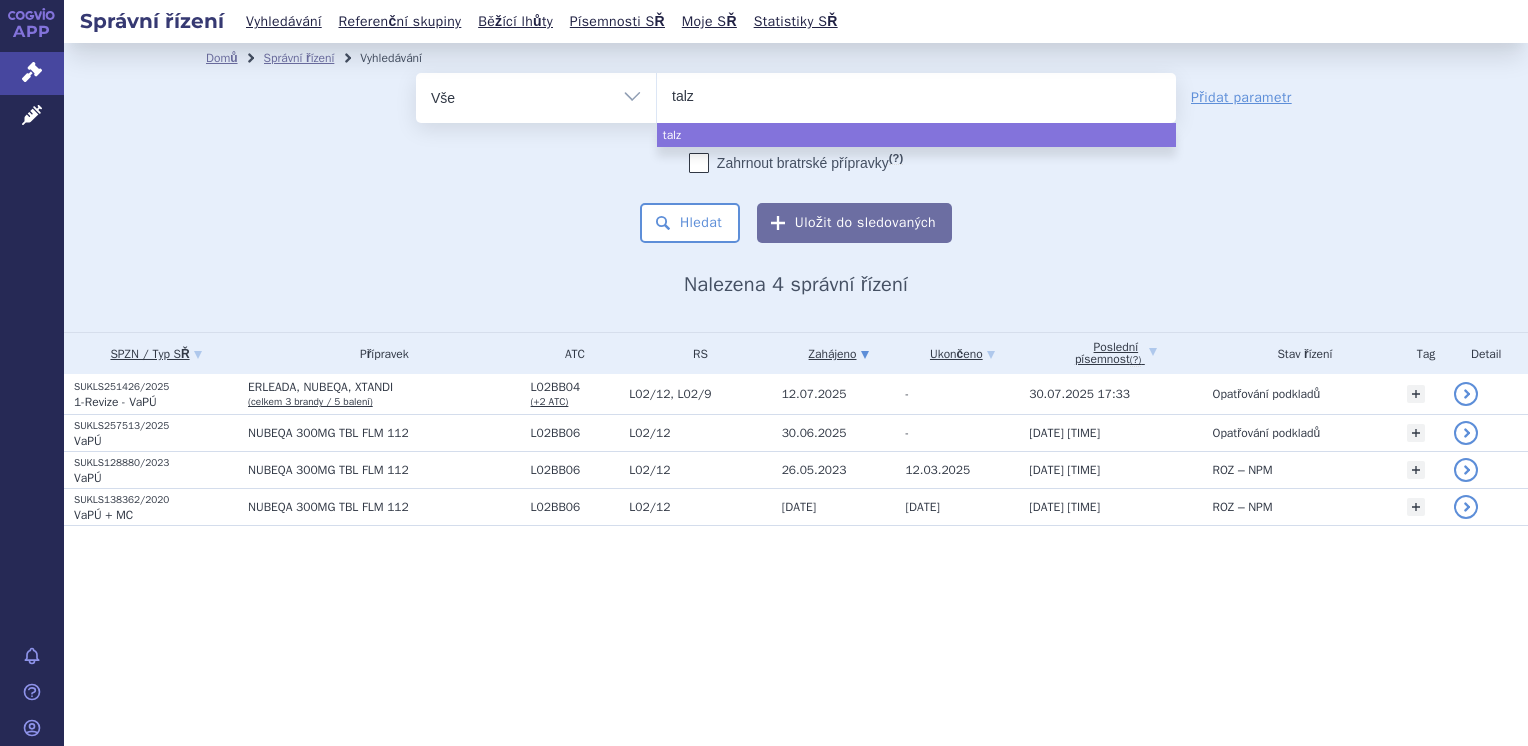 type on "talze" 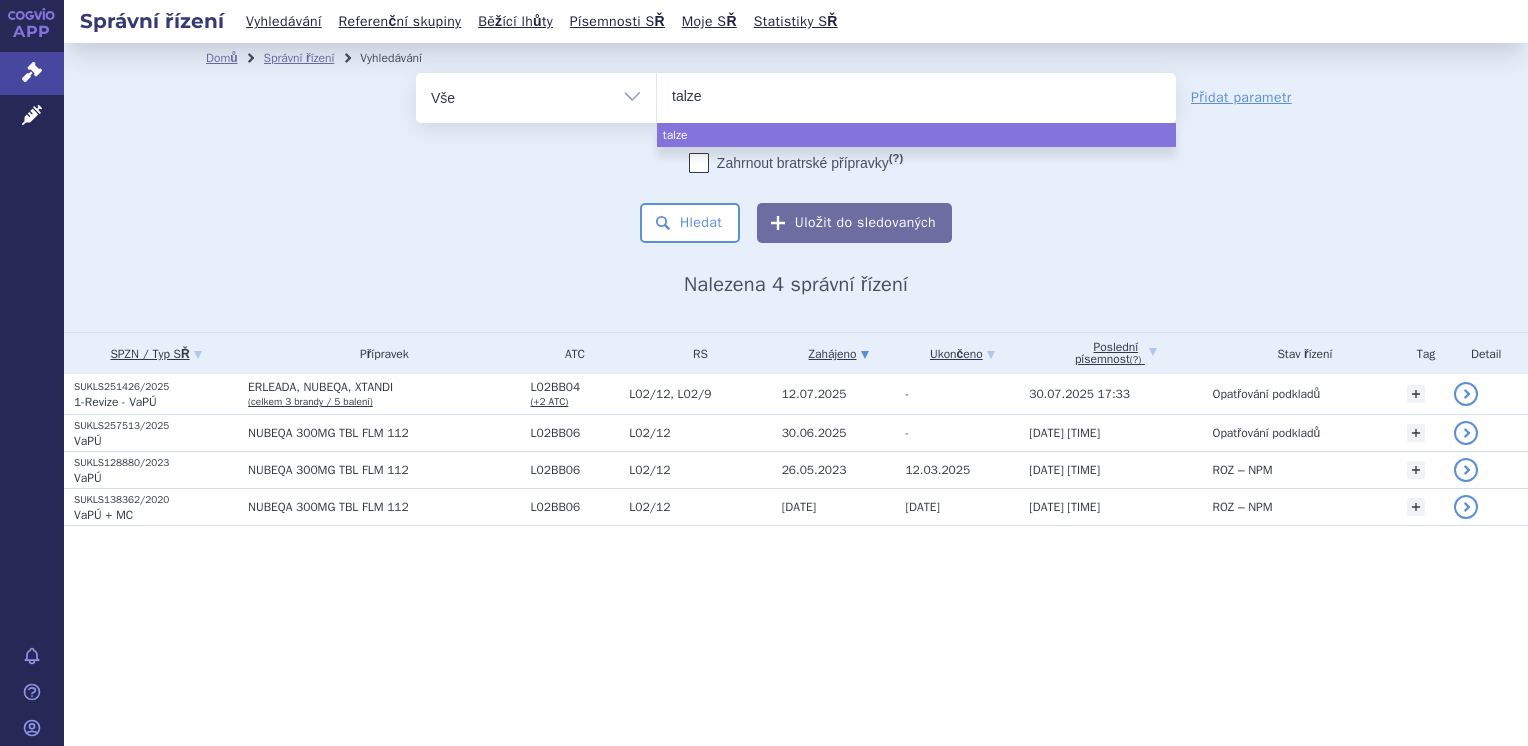 type on "talzen" 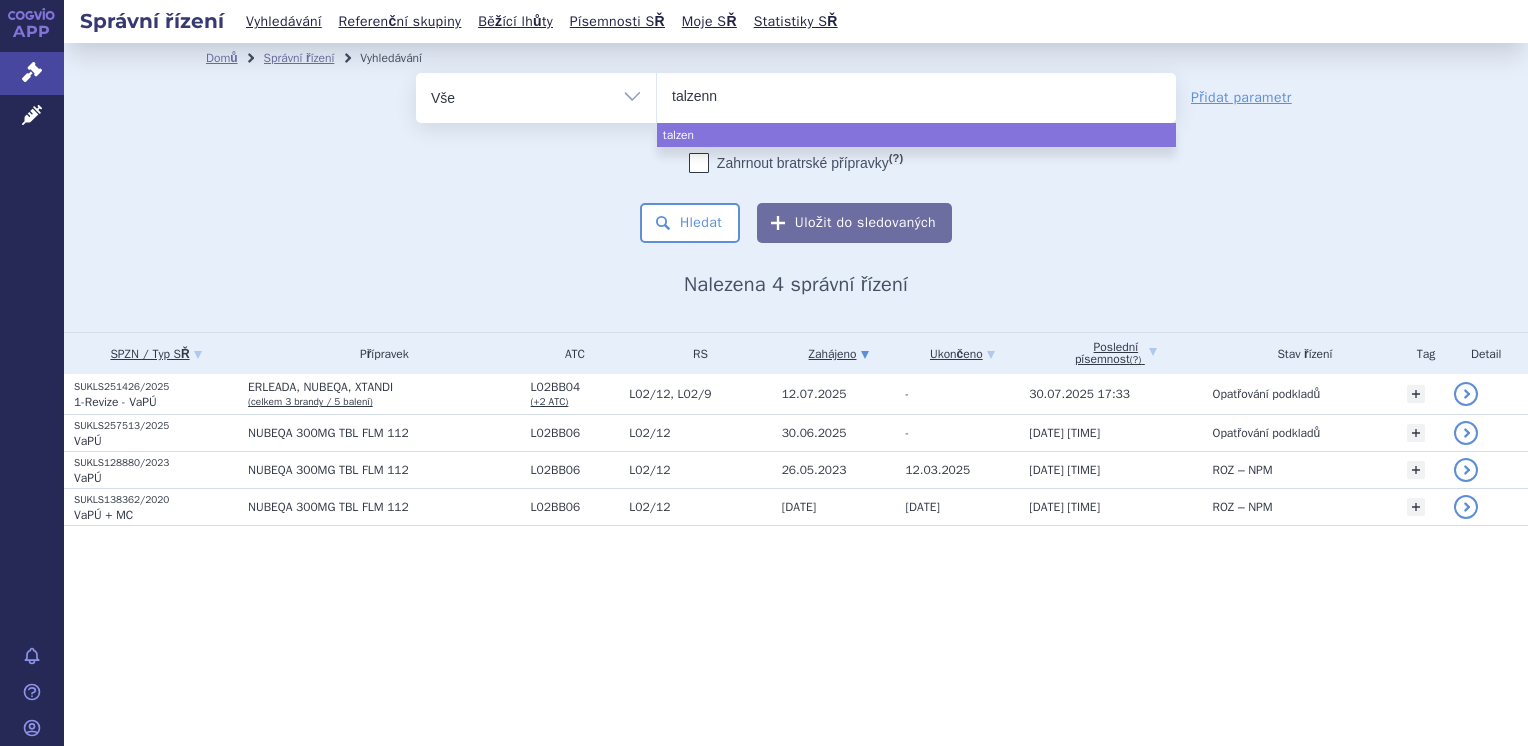 type on "talzenna" 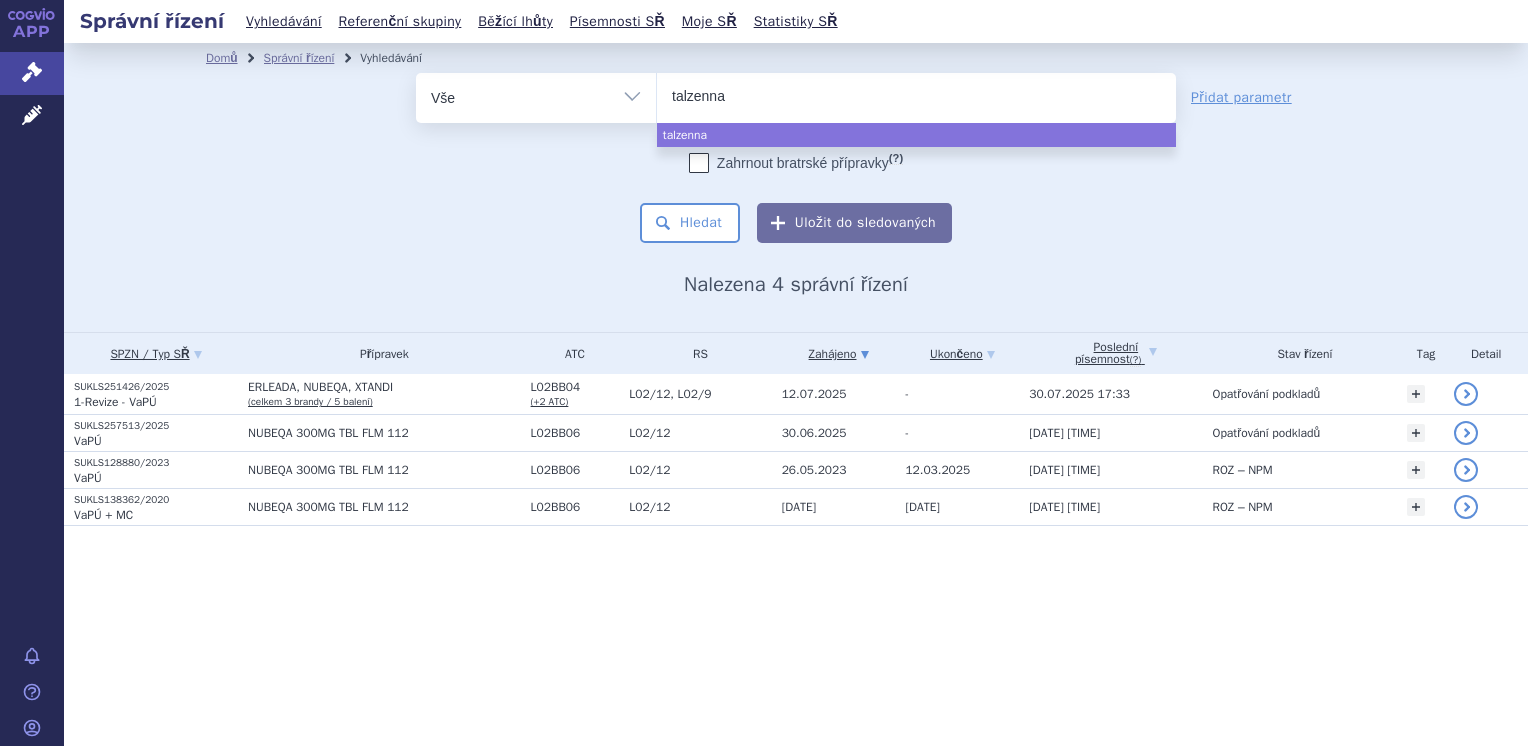 select on "talzenna" 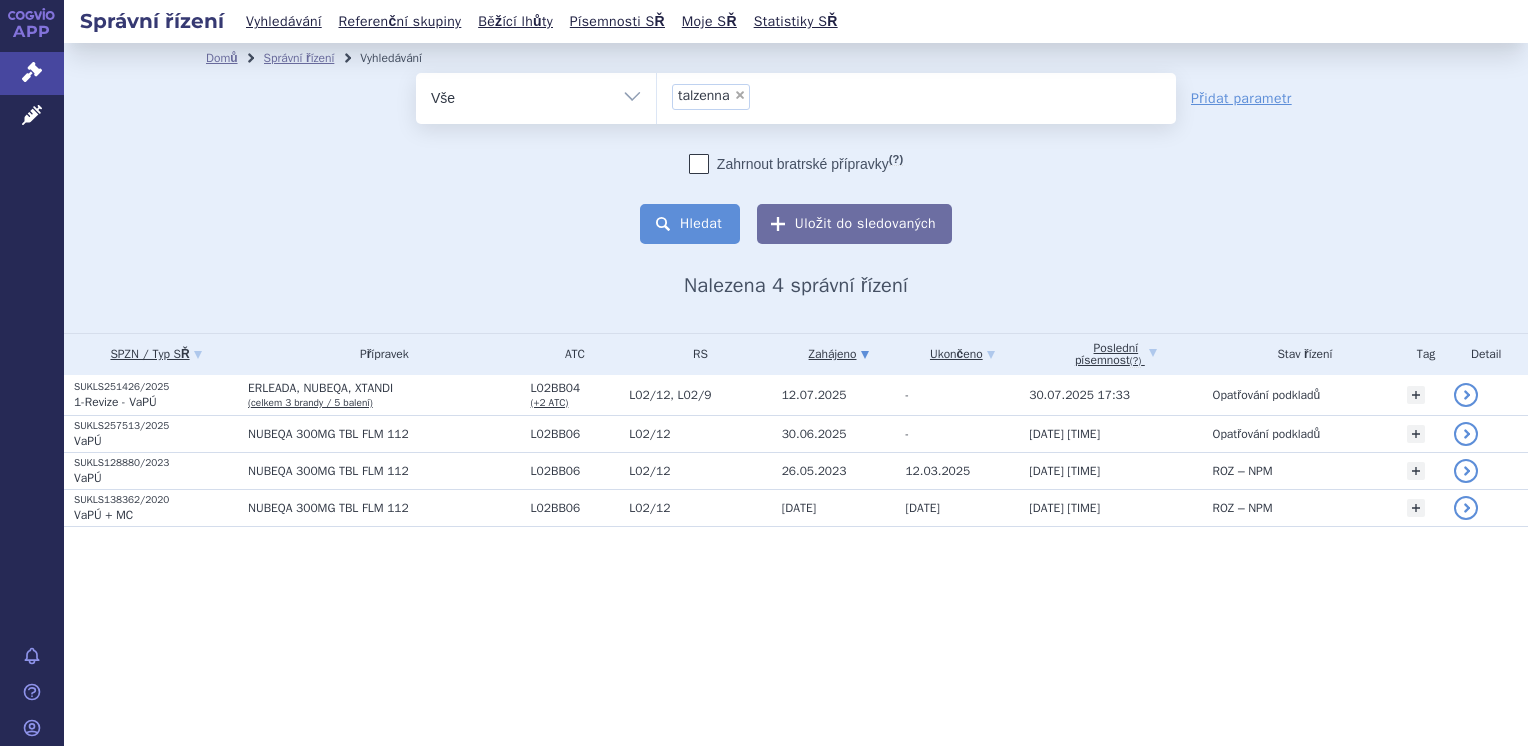 click on "Hledat" at bounding box center (690, 224) 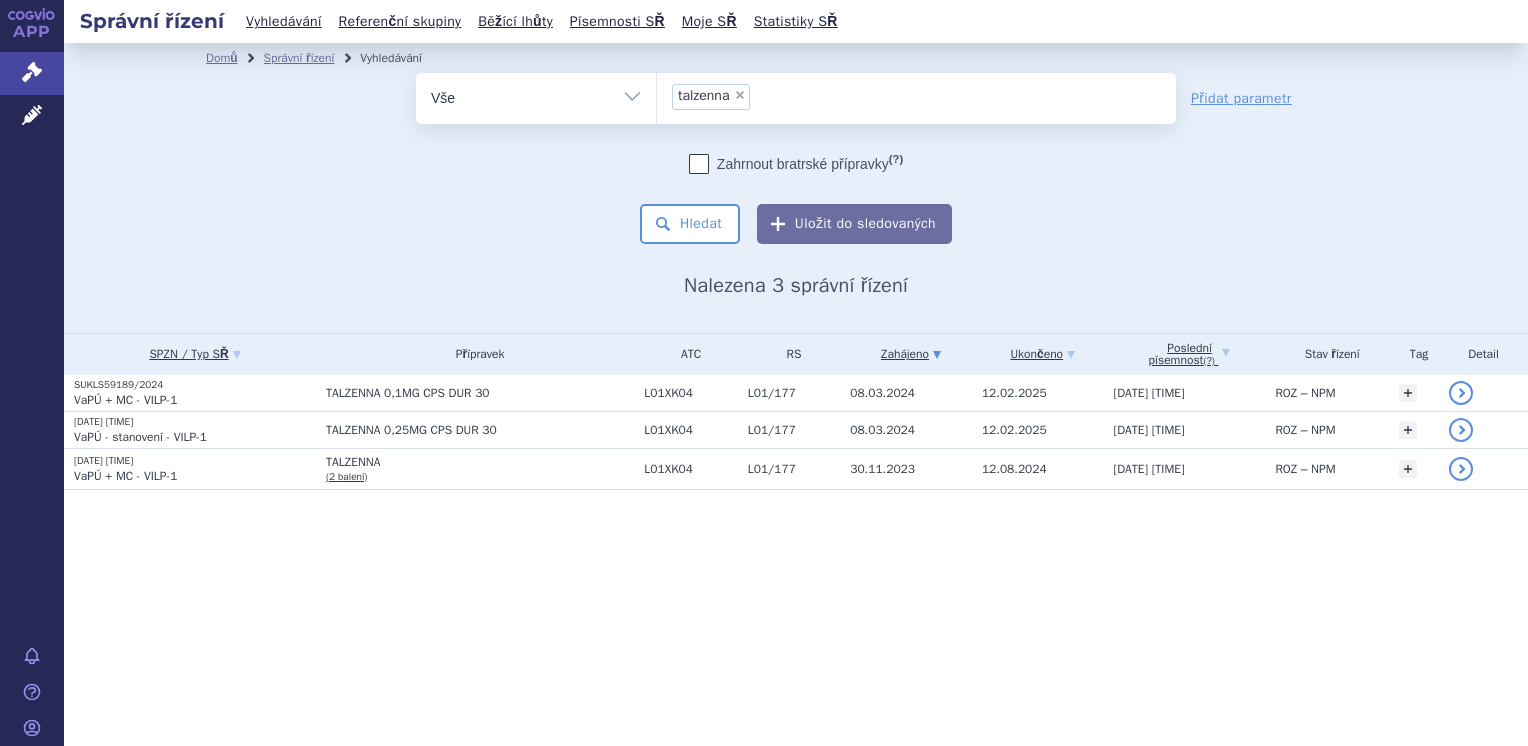 scroll, scrollTop: 0, scrollLeft: 0, axis: both 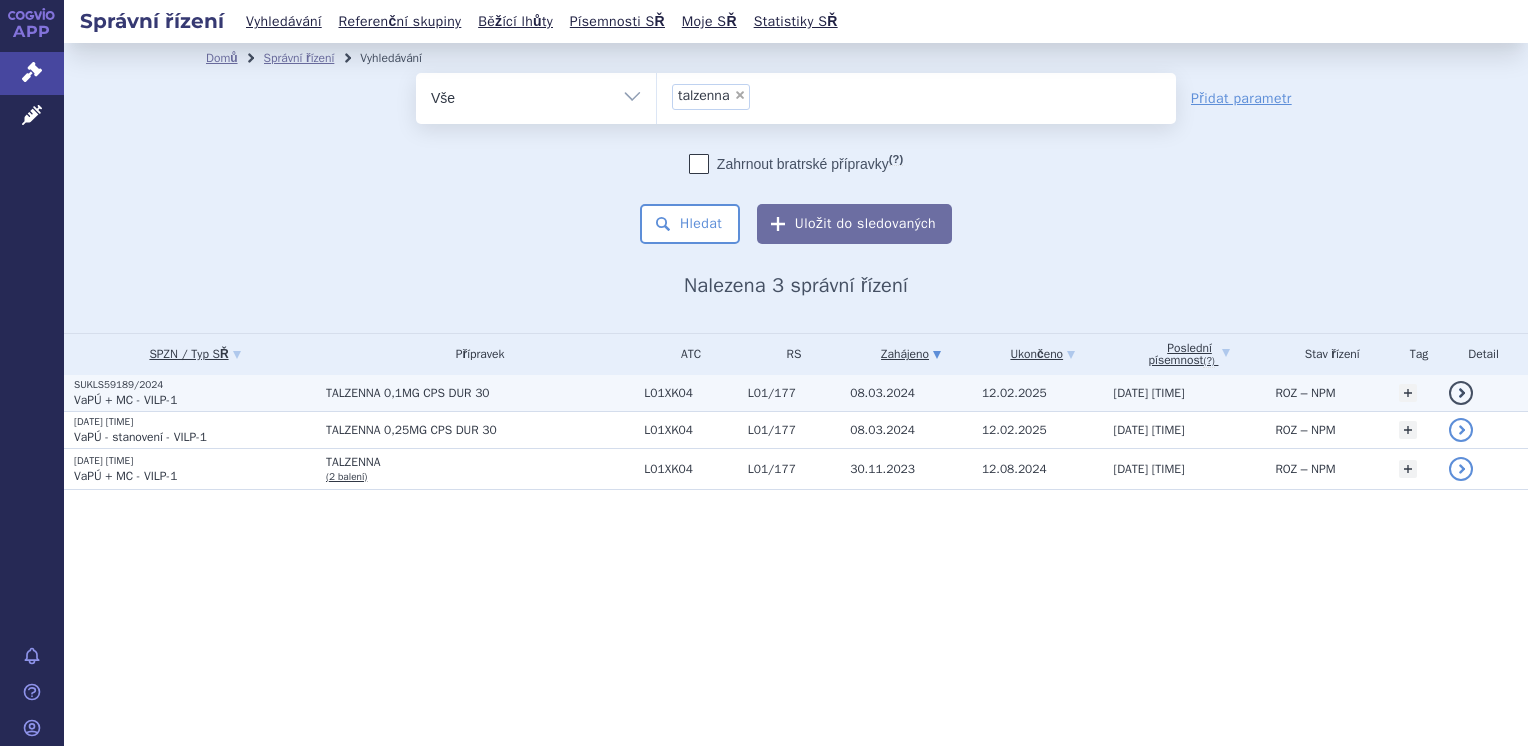 click on "TALZENNA 0,1MG CPS DUR 30" at bounding box center [480, 393] 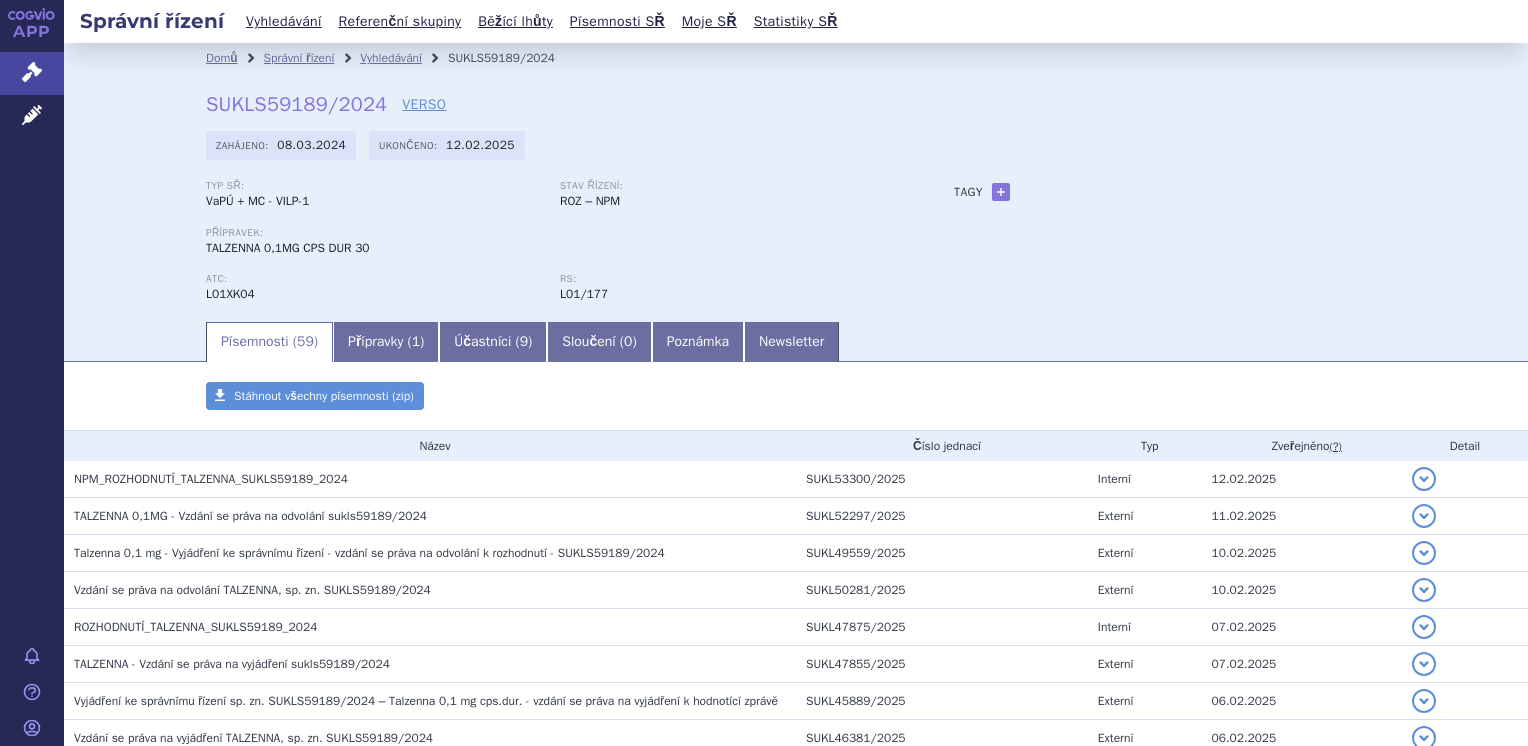 scroll, scrollTop: 0, scrollLeft: 0, axis: both 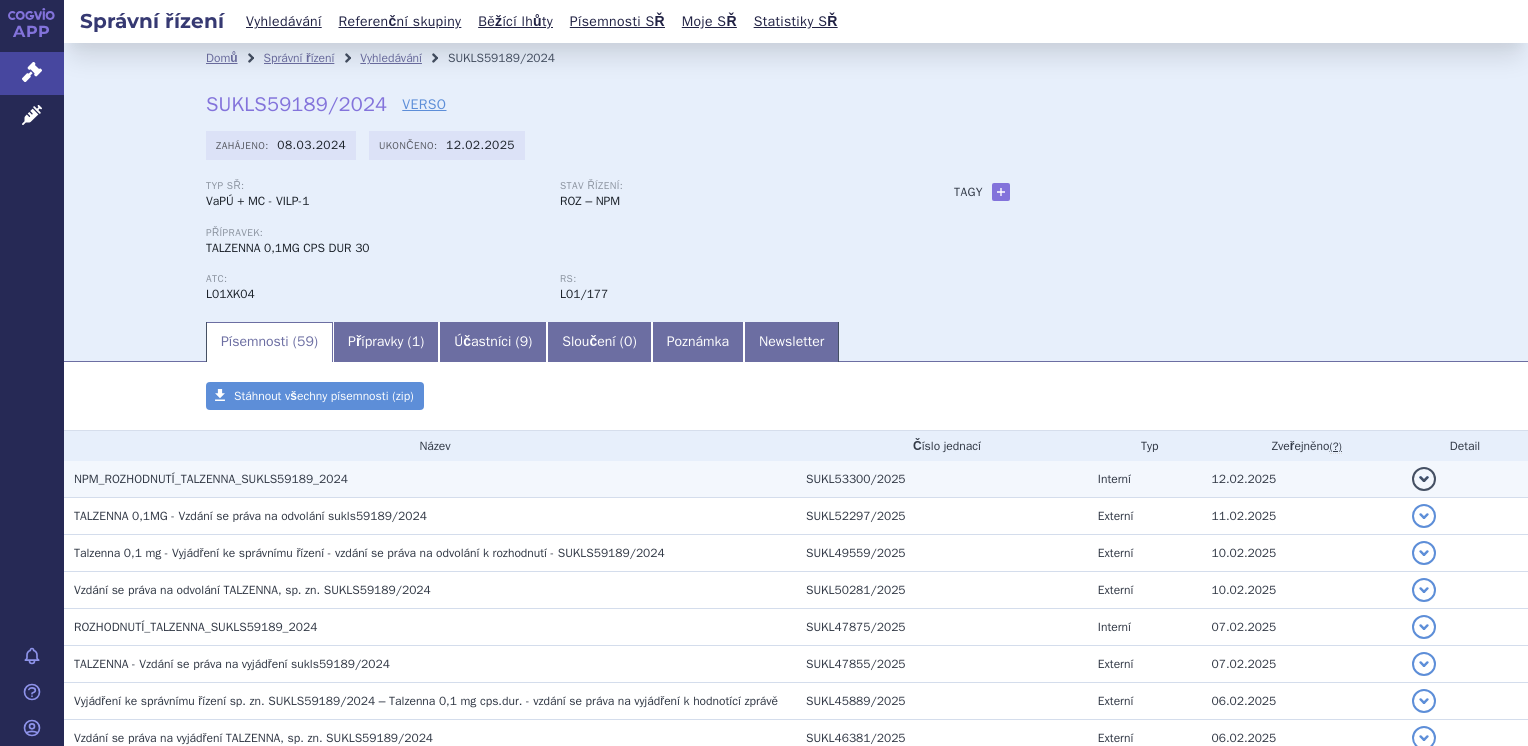 click on "NPM_ROZHODNUTÍ_TALZENNA_SUKLS59189_2024" at bounding box center (435, 479) 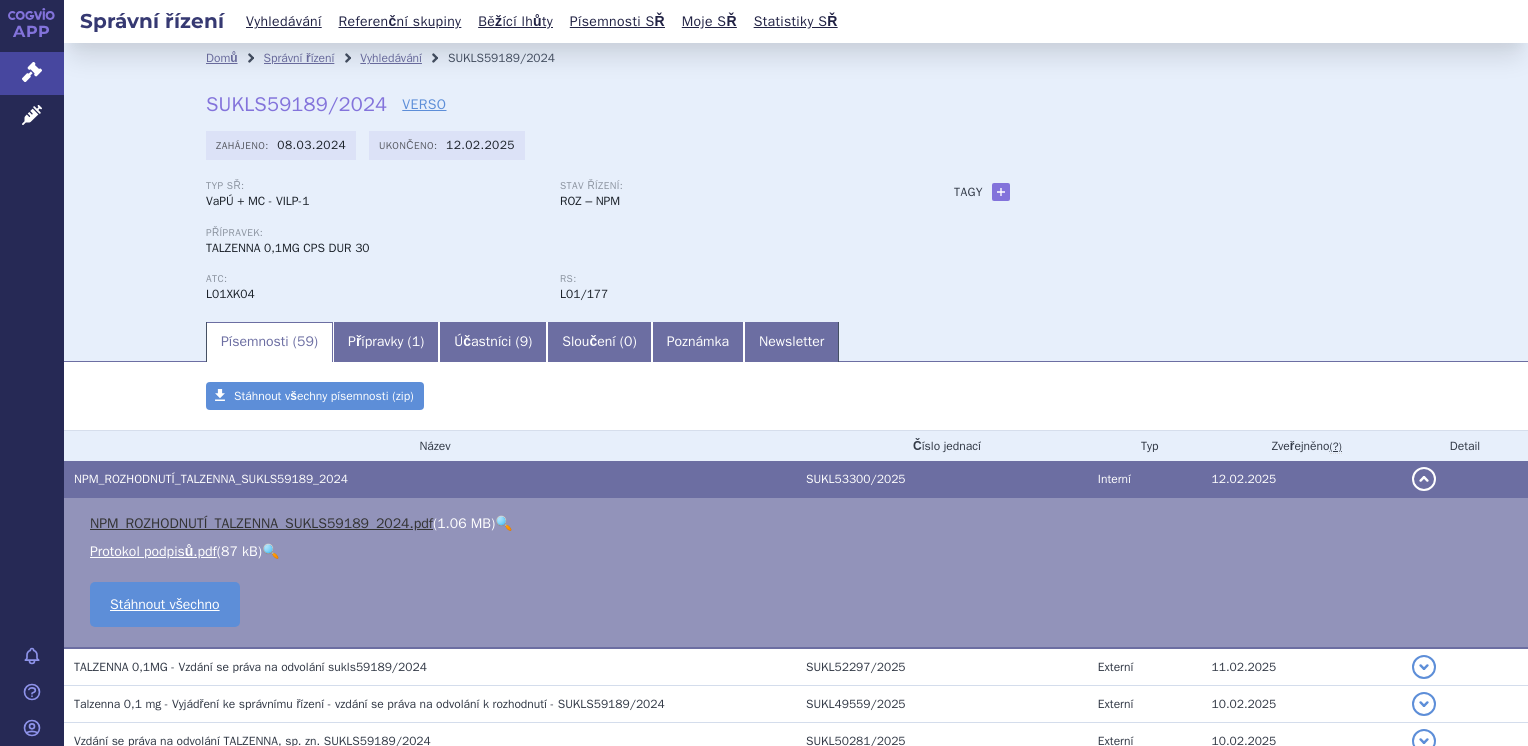 click on "NPM_ROZHODNUTÍ_TALZENNA_SUKLS59189_2024.pdf" at bounding box center [261, 523] 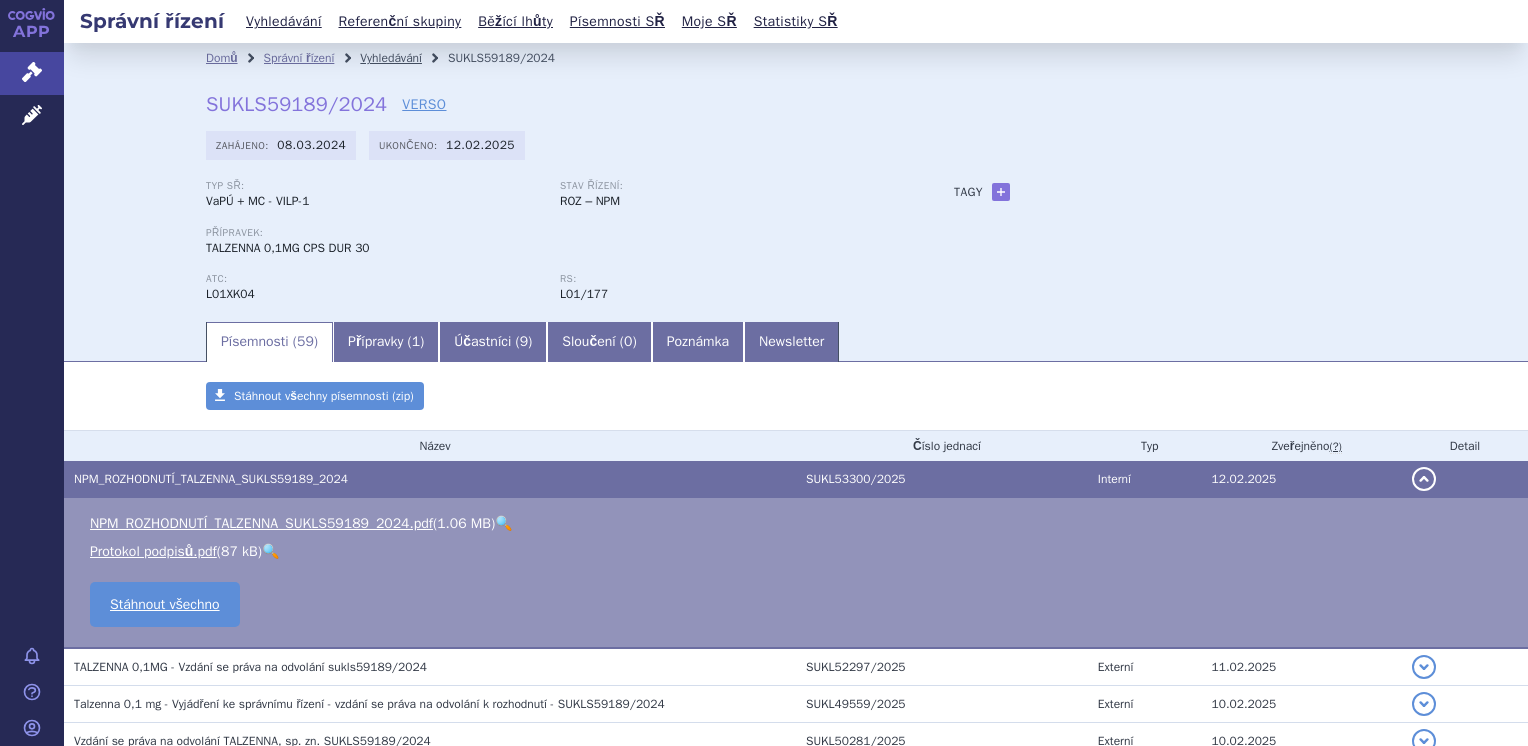 click on "Vyhledávání" at bounding box center (391, 58) 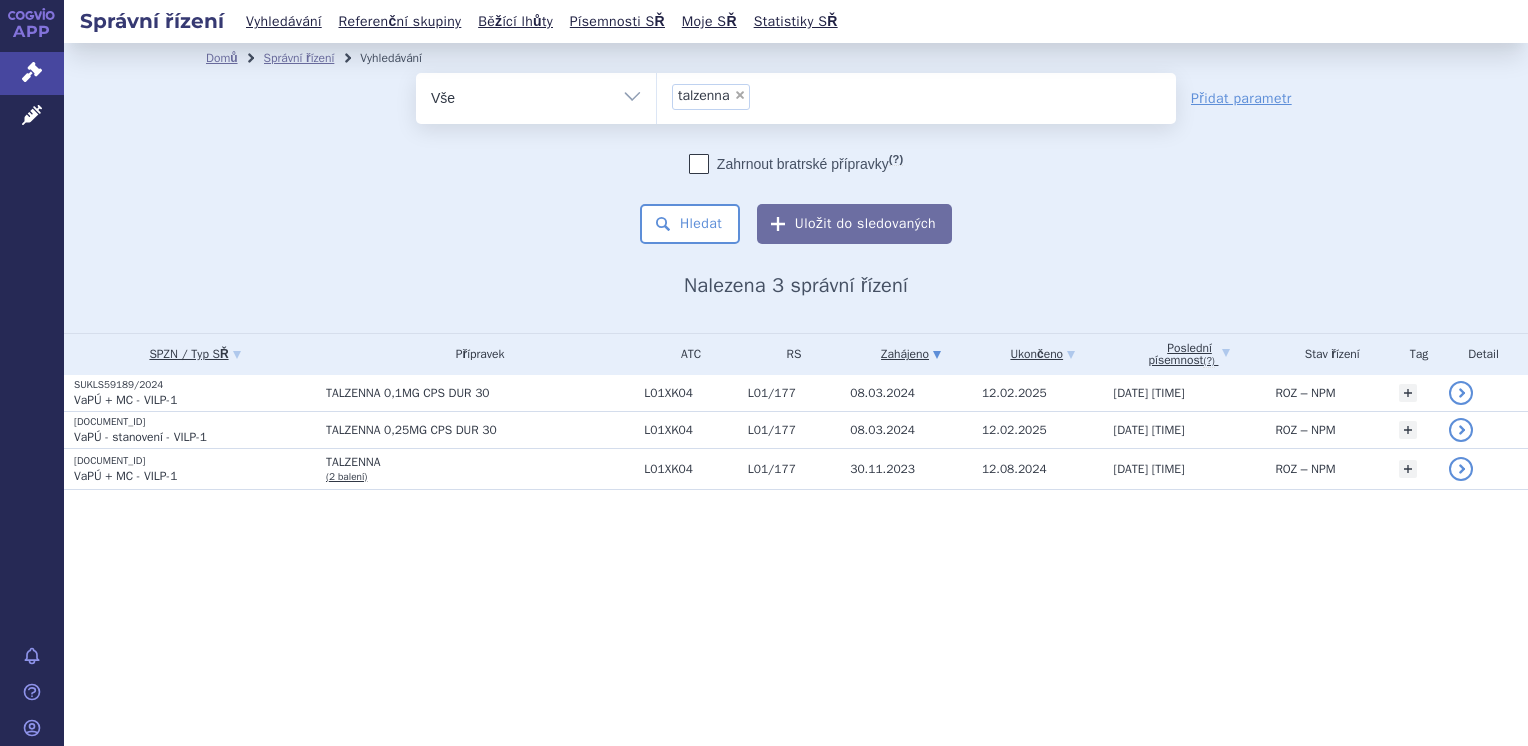 scroll, scrollTop: 0, scrollLeft: 0, axis: both 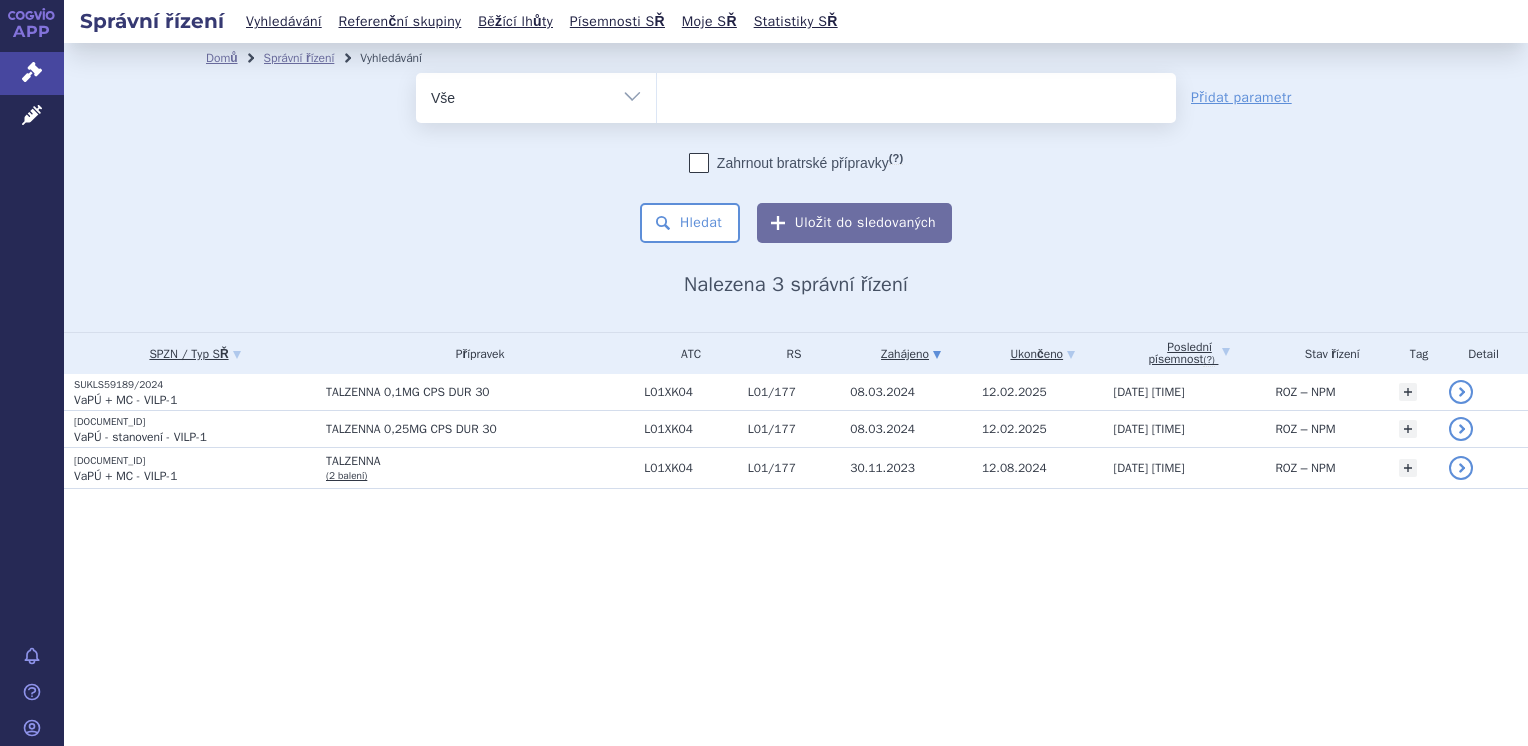 click at bounding box center (916, 94) 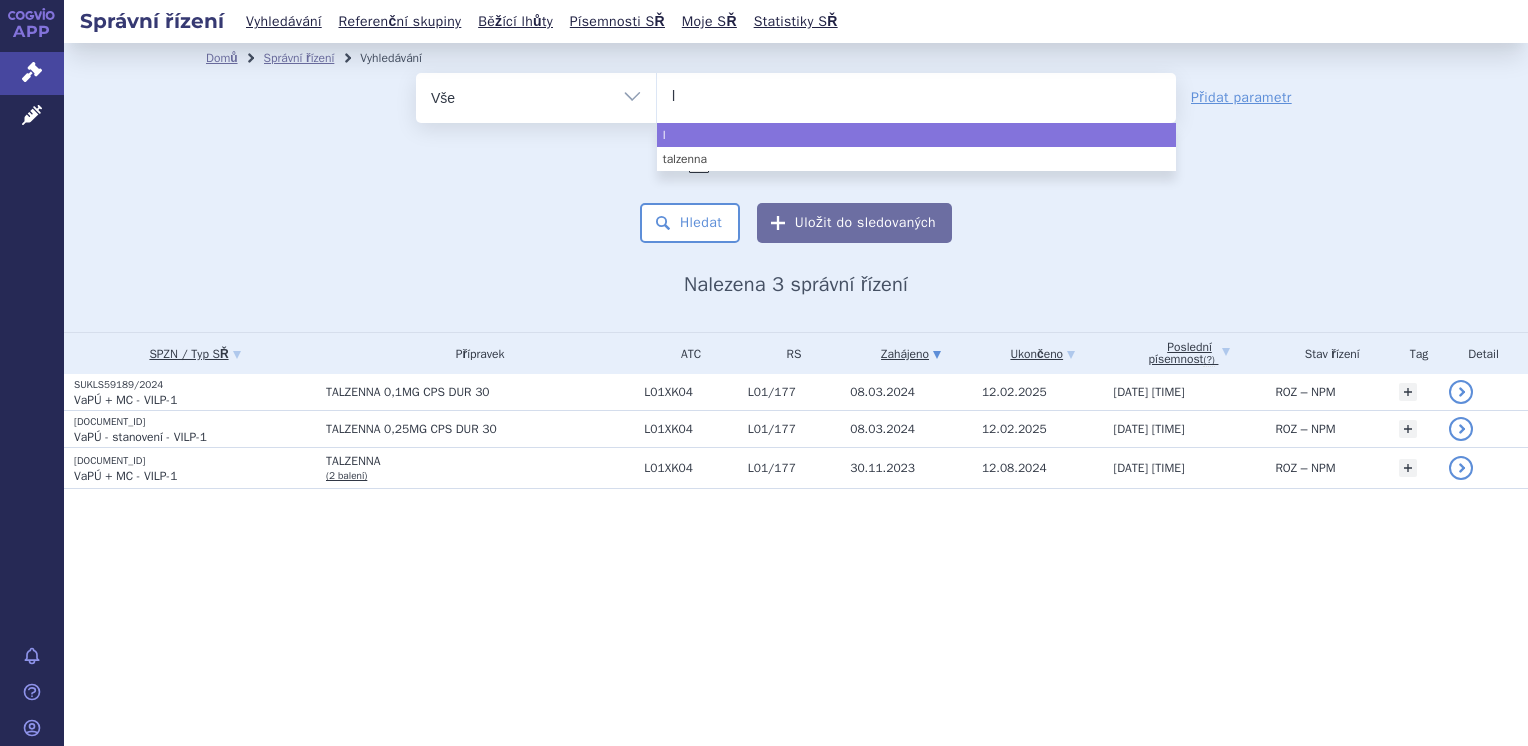type on "ly" 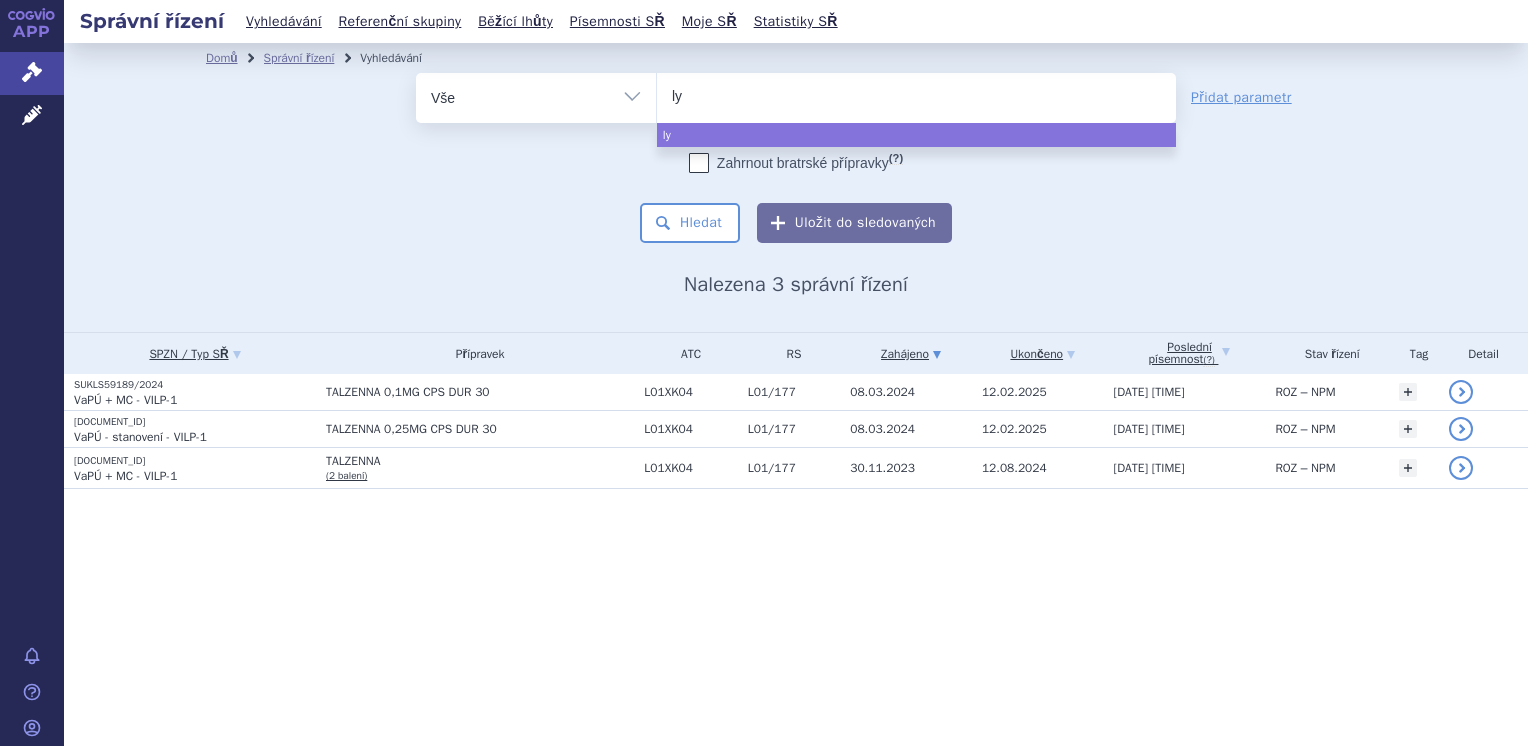 type on "lyn" 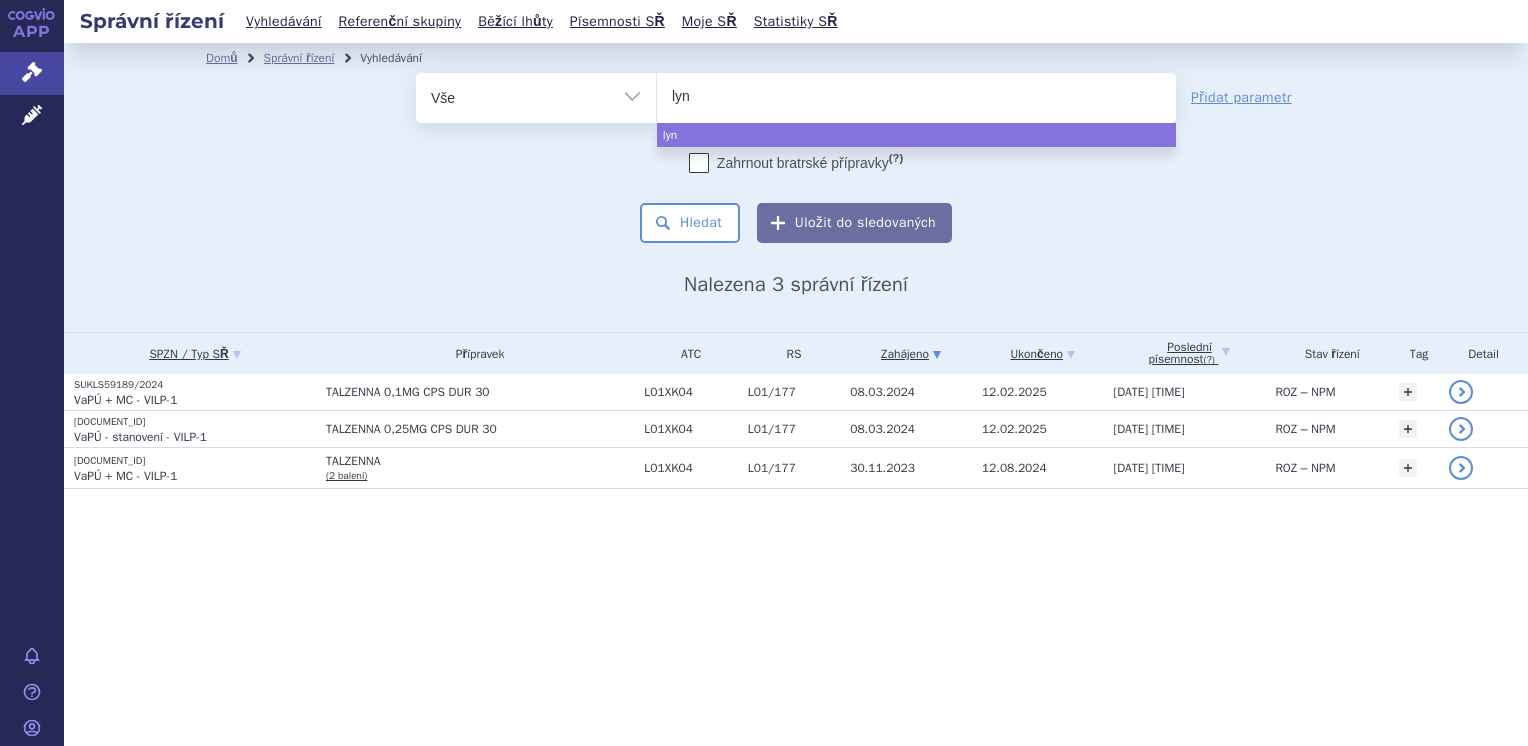type on "lynp" 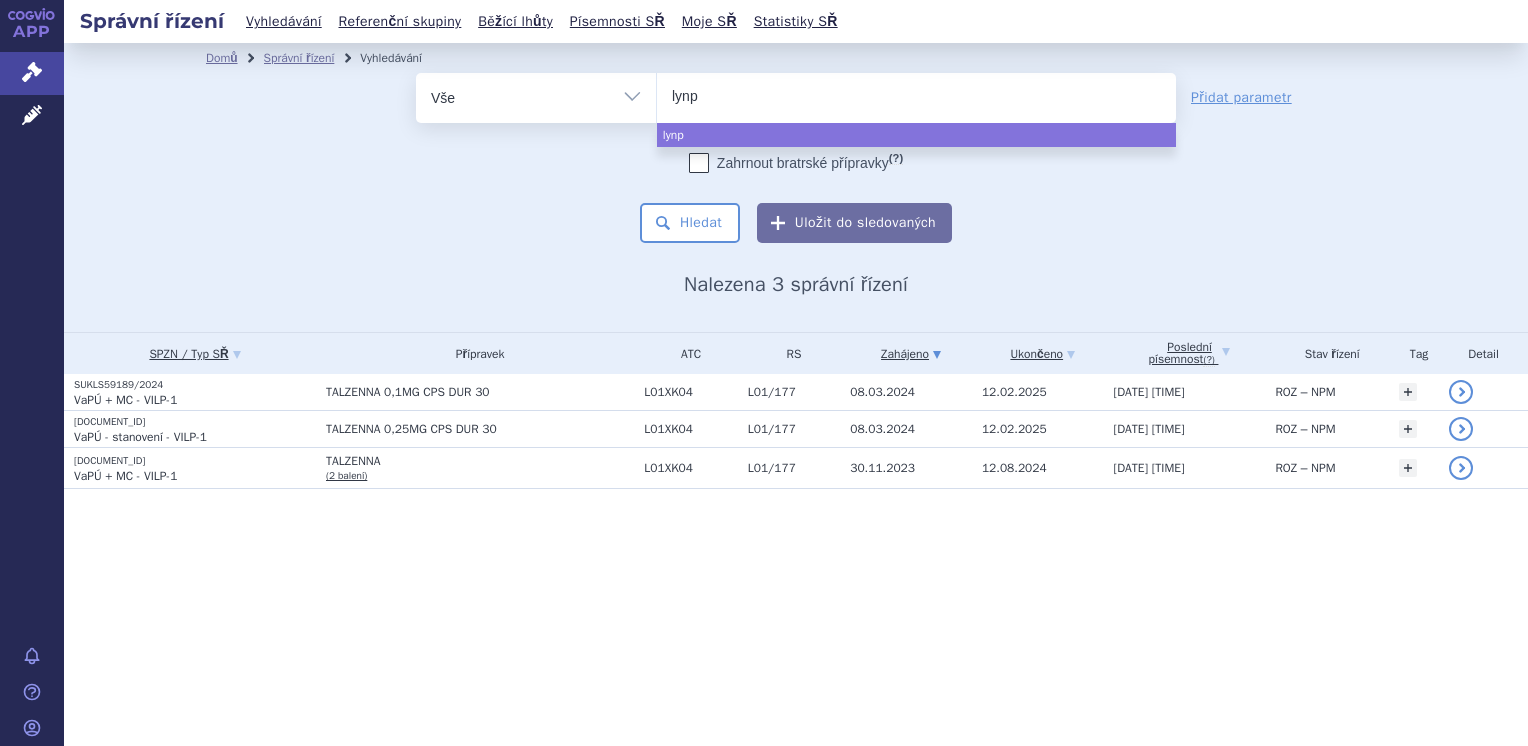 type on "lynpa" 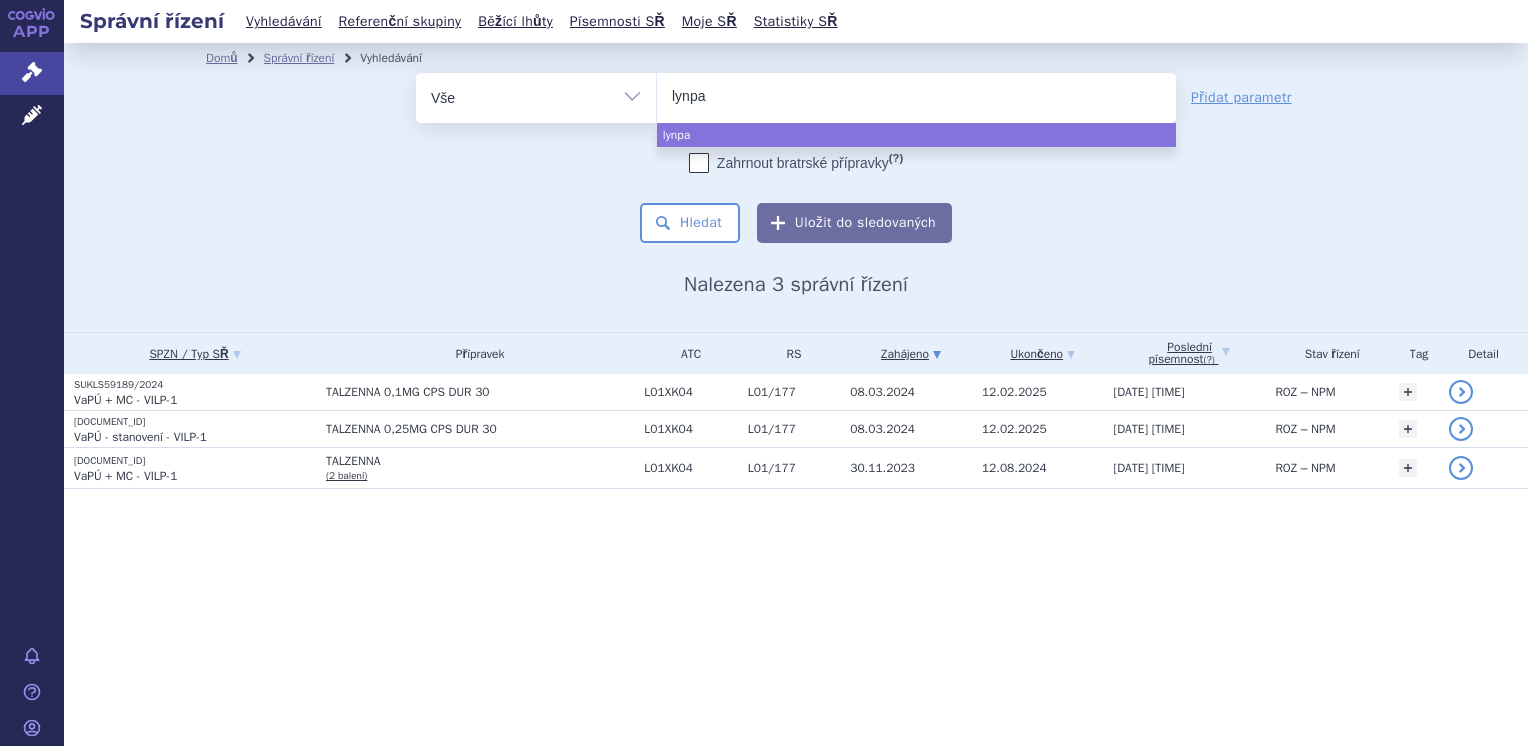 type on "lynpar" 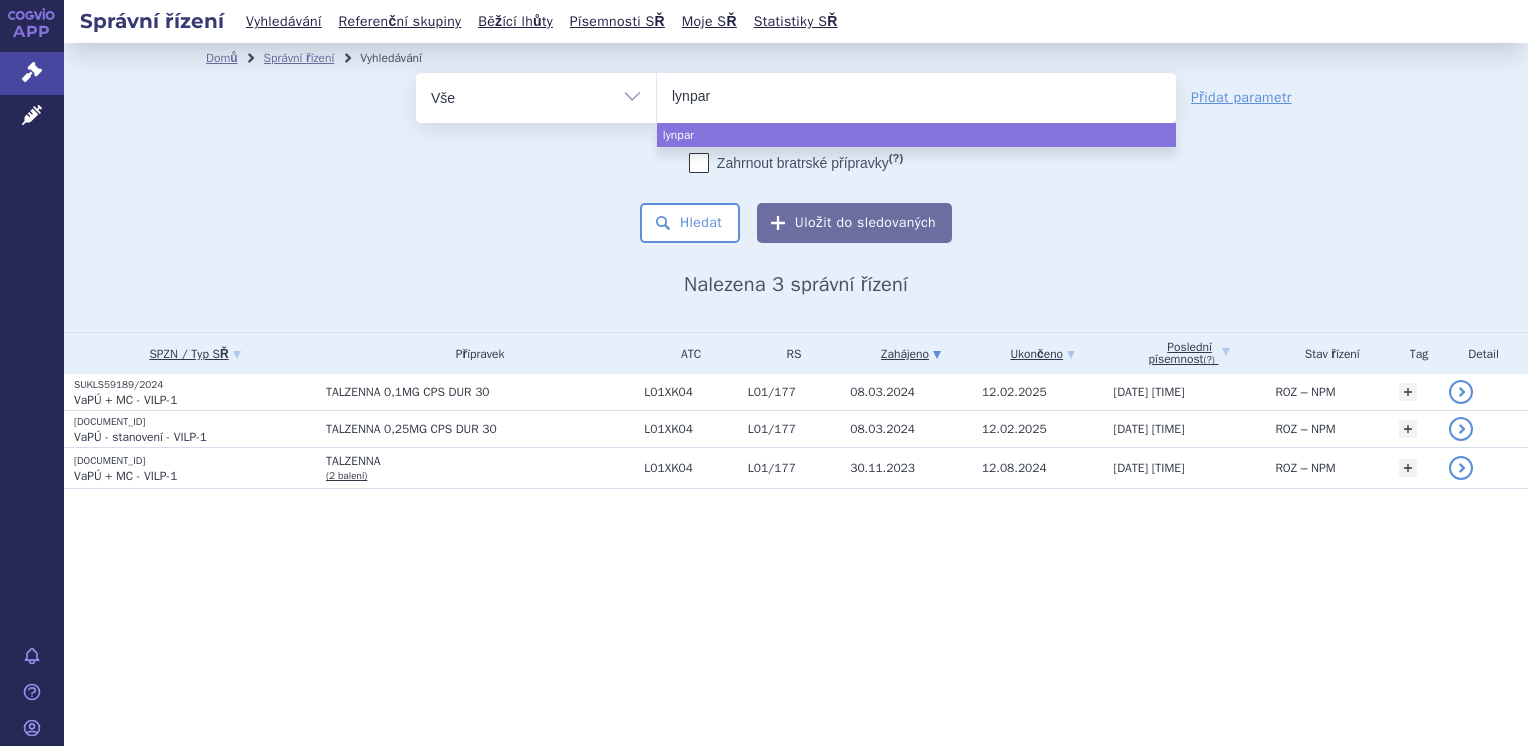type on "lynparz" 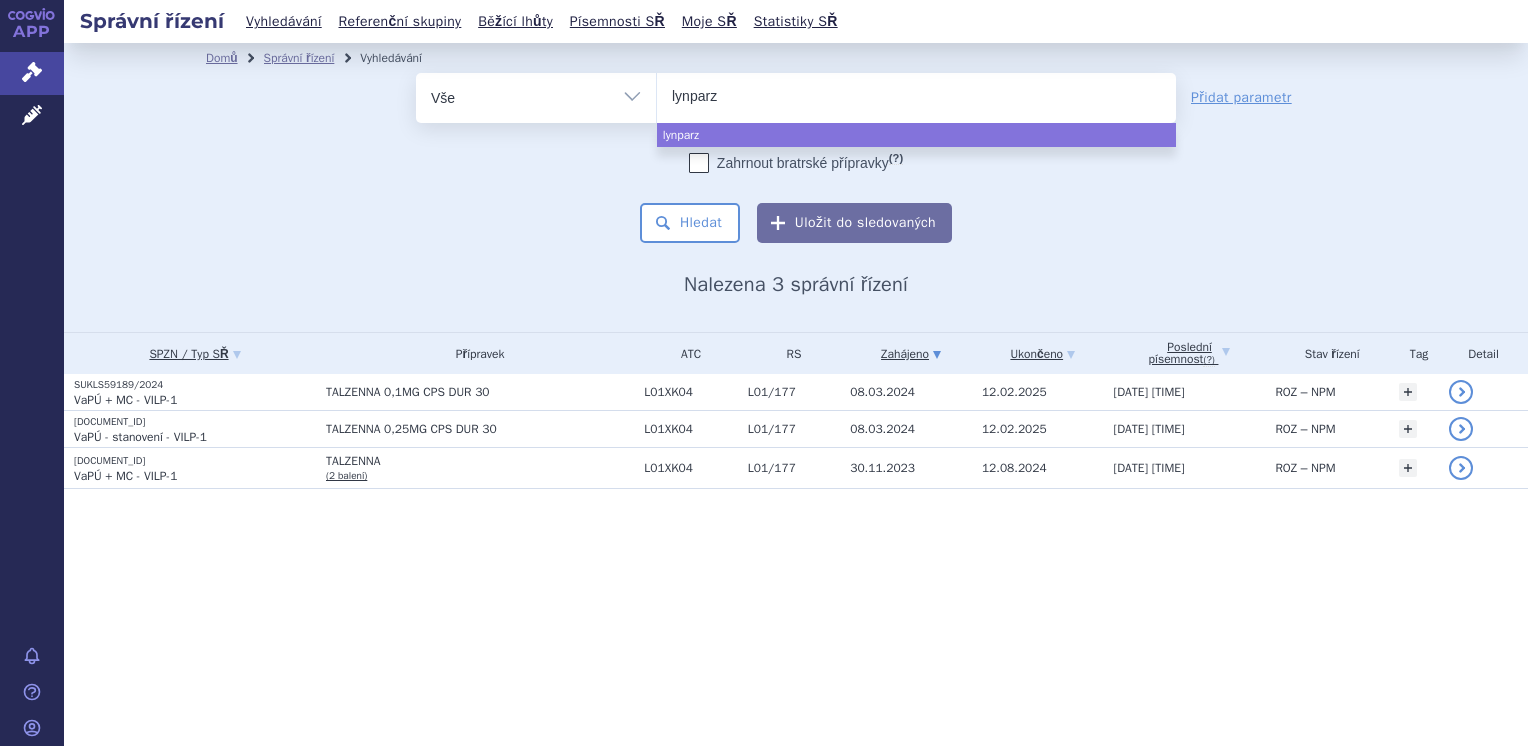 type on "lynparza" 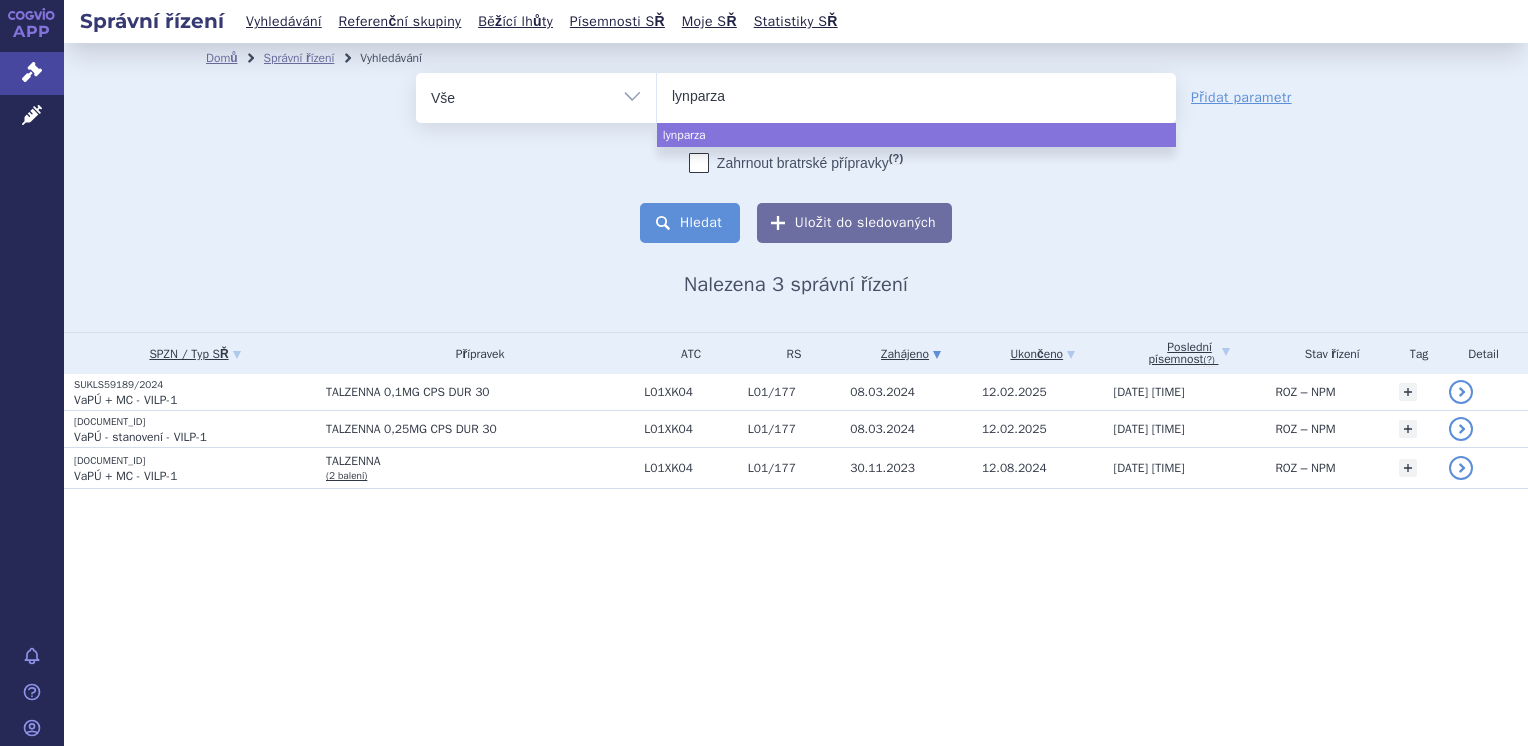select on "lynparza" 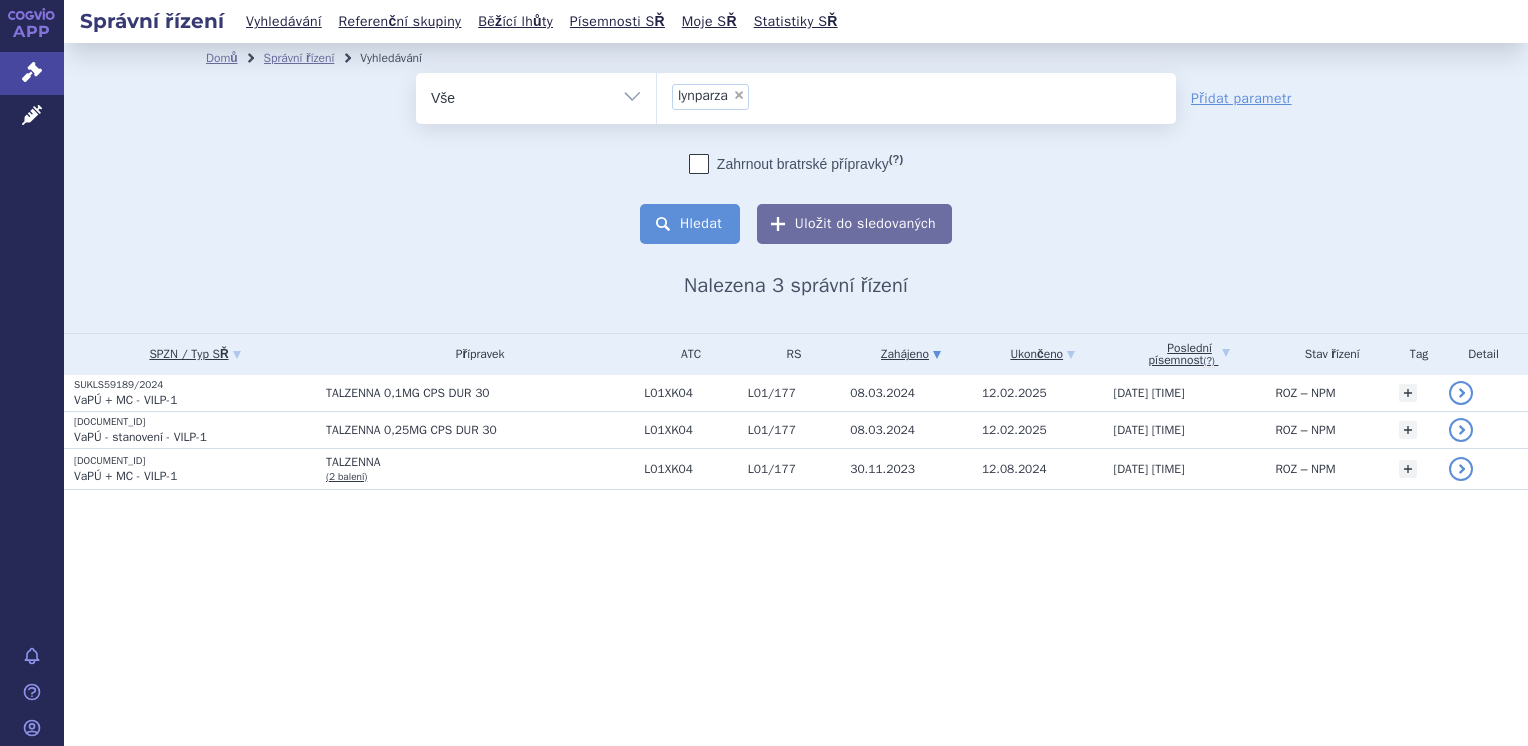 click on "Hledat" at bounding box center [690, 224] 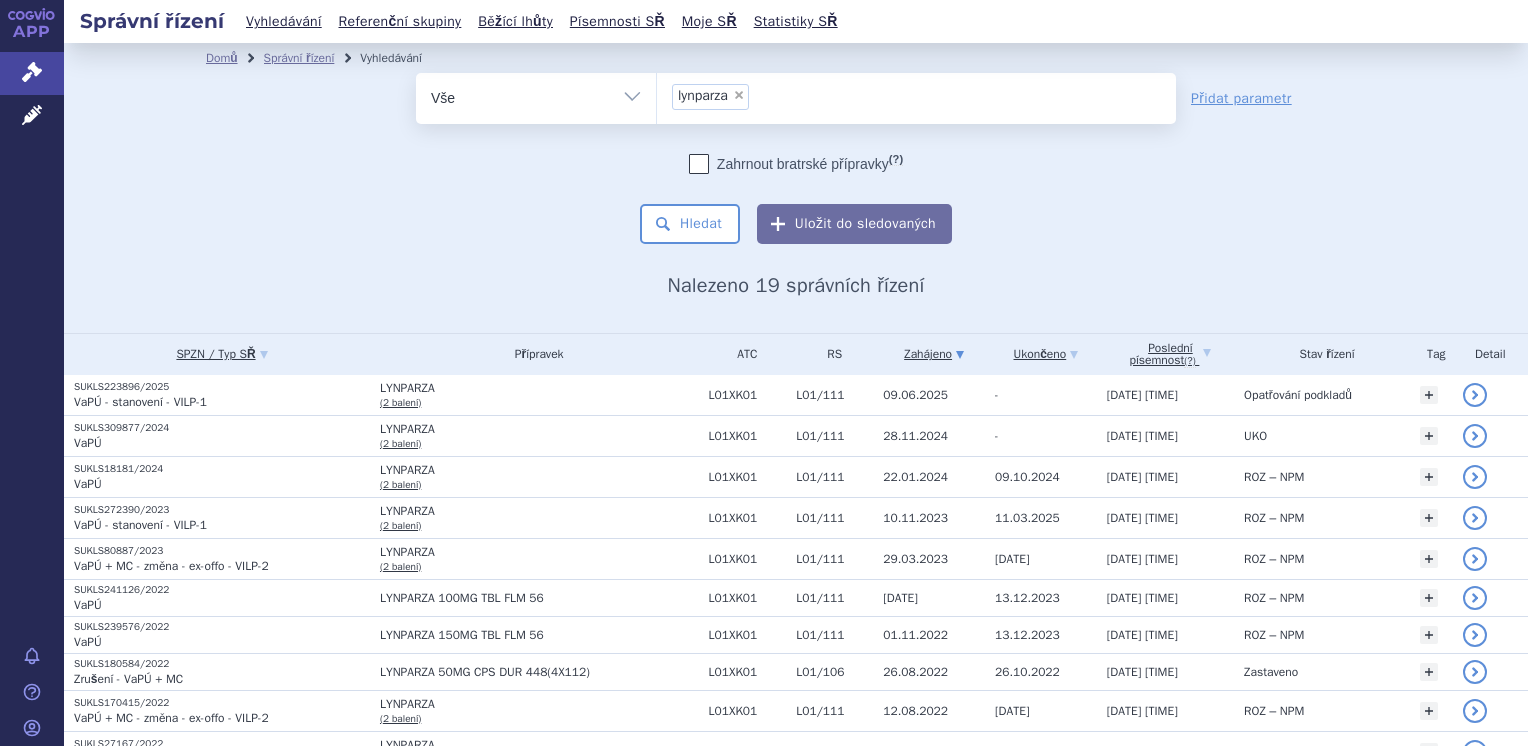 scroll, scrollTop: 0, scrollLeft: 0, axis: both 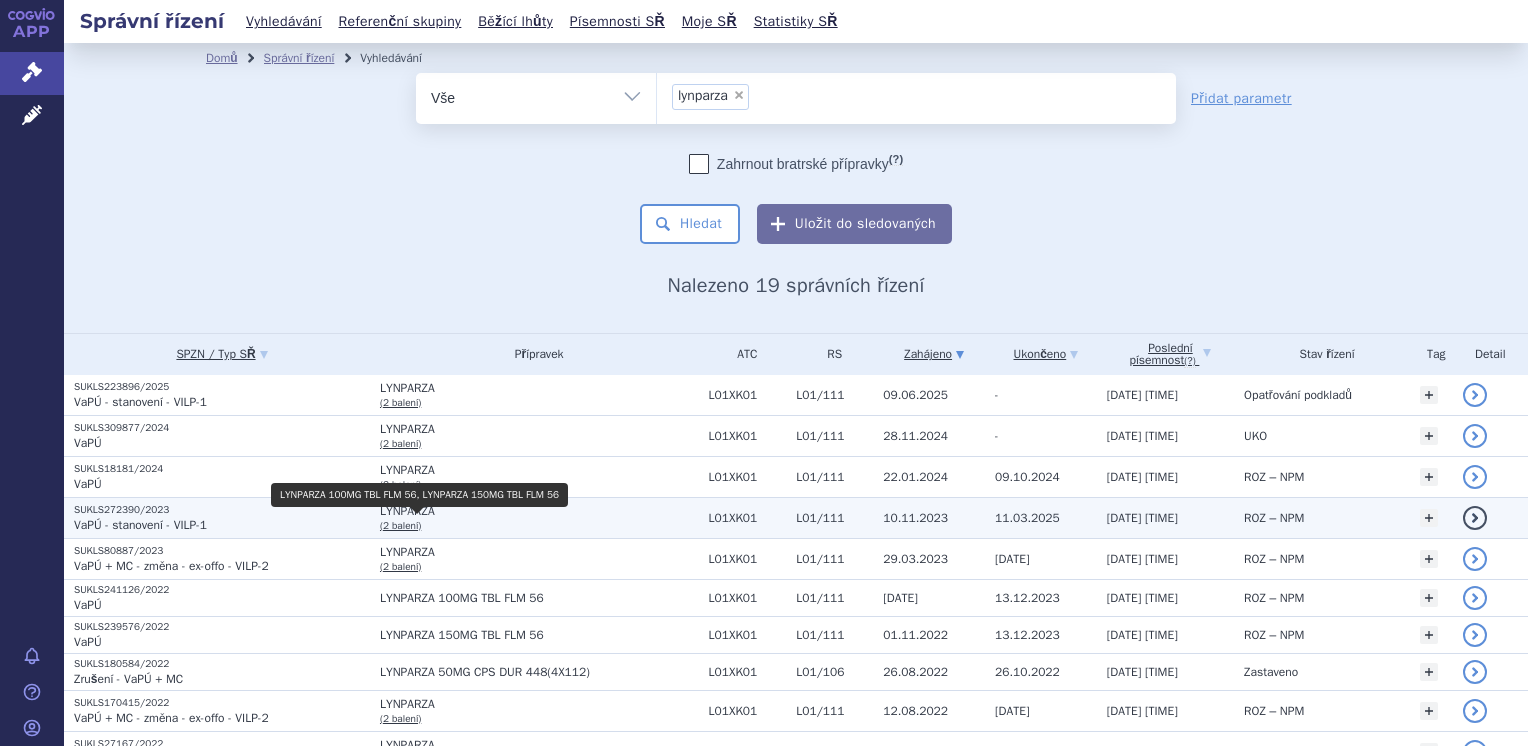 click on "(2 balení)" at bounding box center [400, 525] 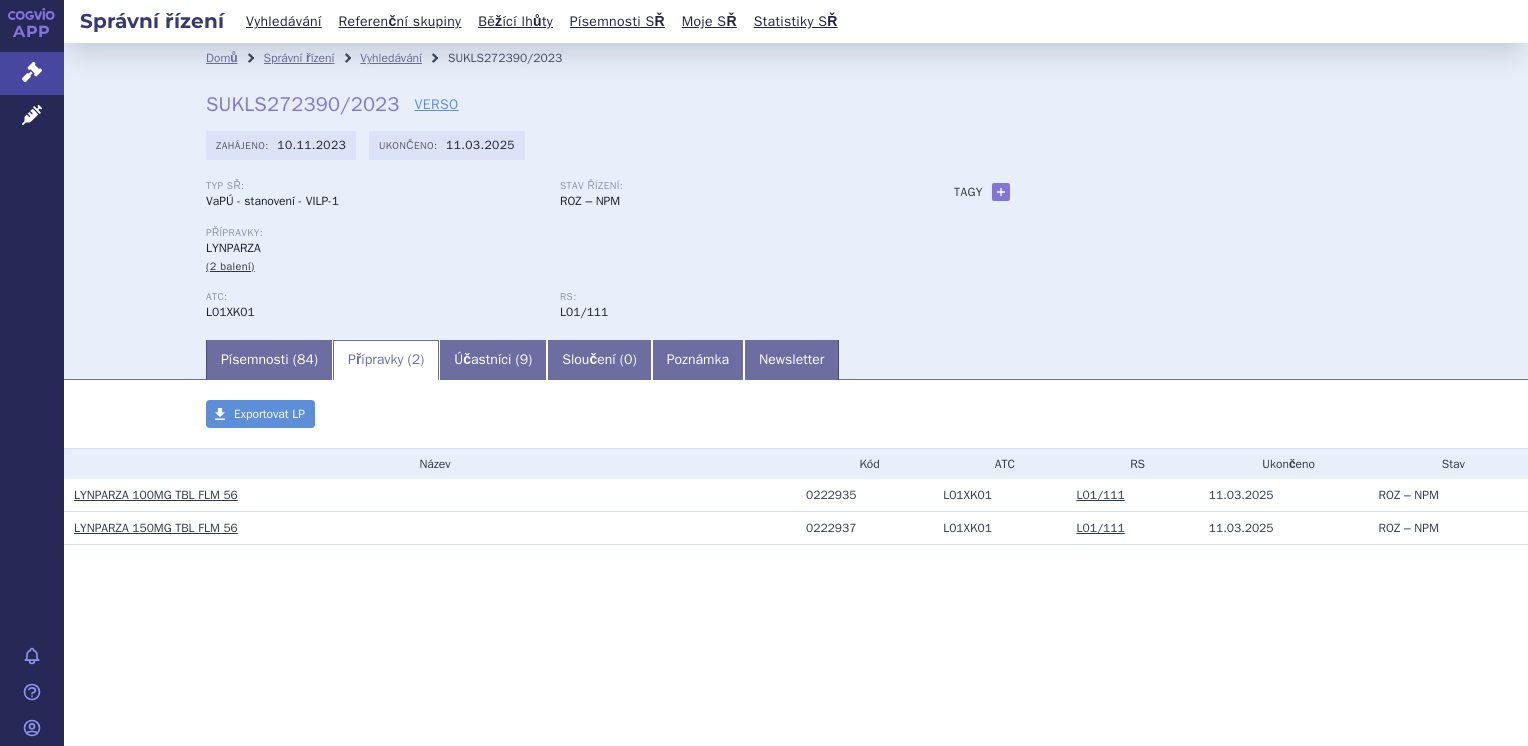 scroll, scrollTop: 0, scrollLeft: 0, axis: both 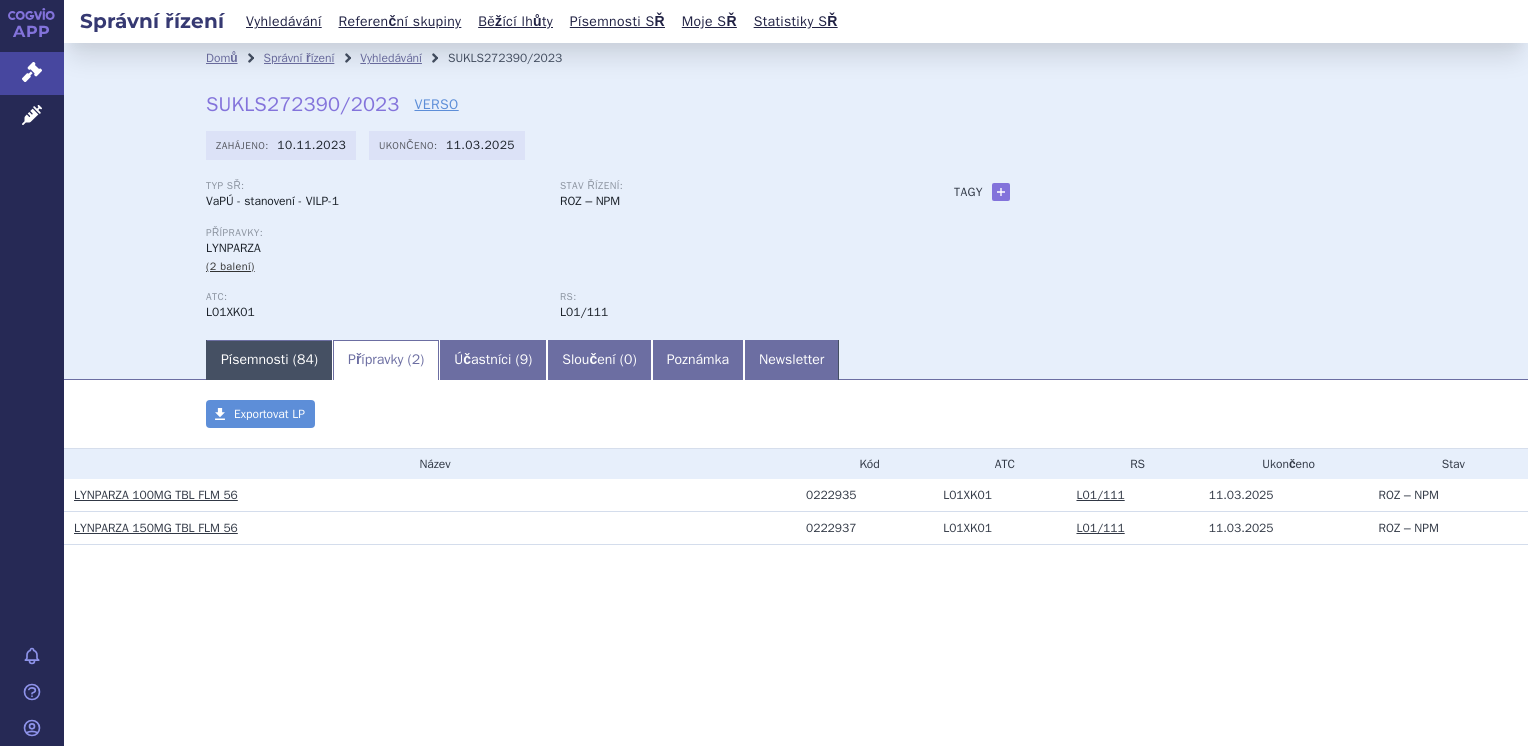 click on "Písemnosti ( 84 )" at bounding box center [269, 360] 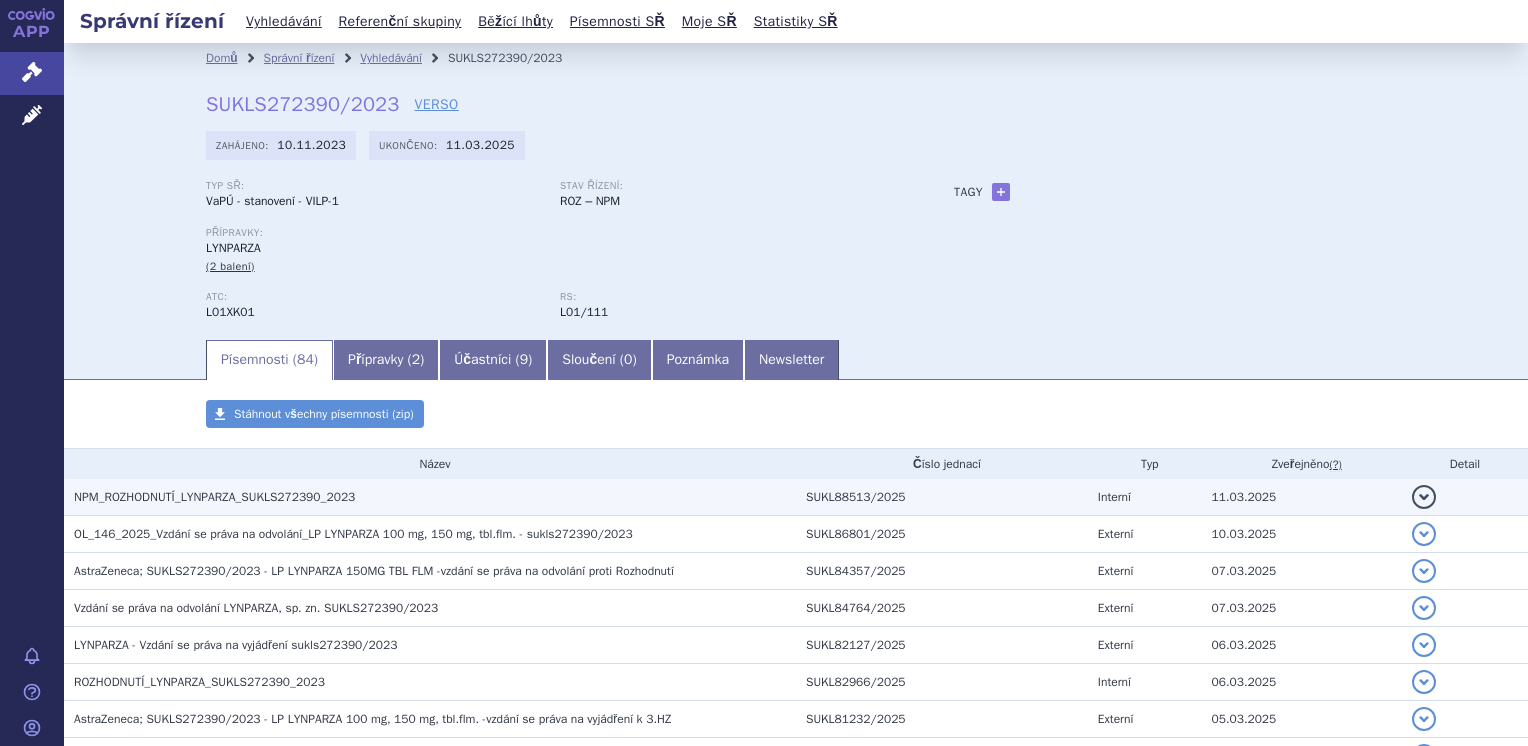 click on "NPM_ROZHODNUTÍ_LYNPARZA_SUKLS272390_2023" at bounding box center [435, 497] 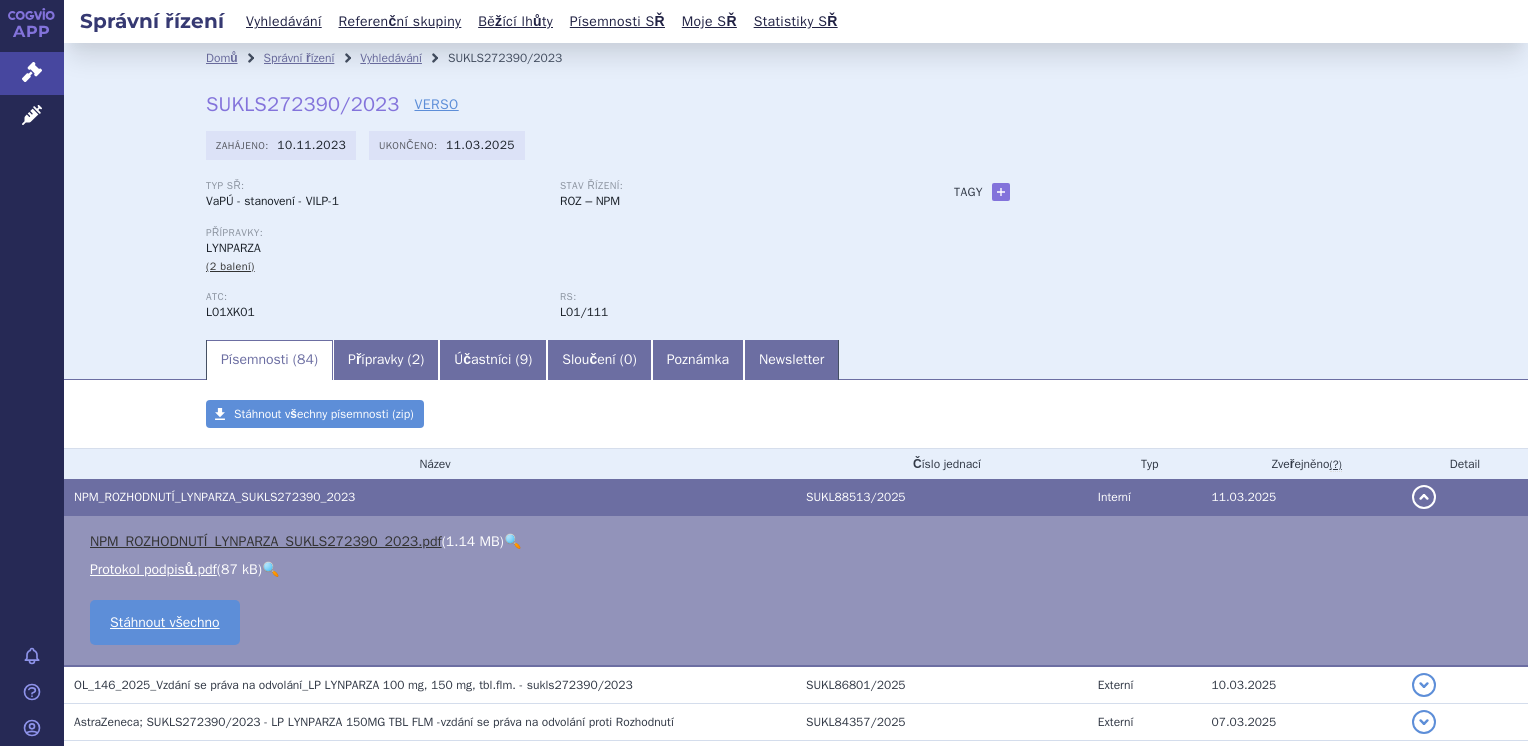 click on "NPM_ROZHODNUTÍ_LYNPARZA_SUKLS272390_2023.pdf" at bounding box center [266, 541] 